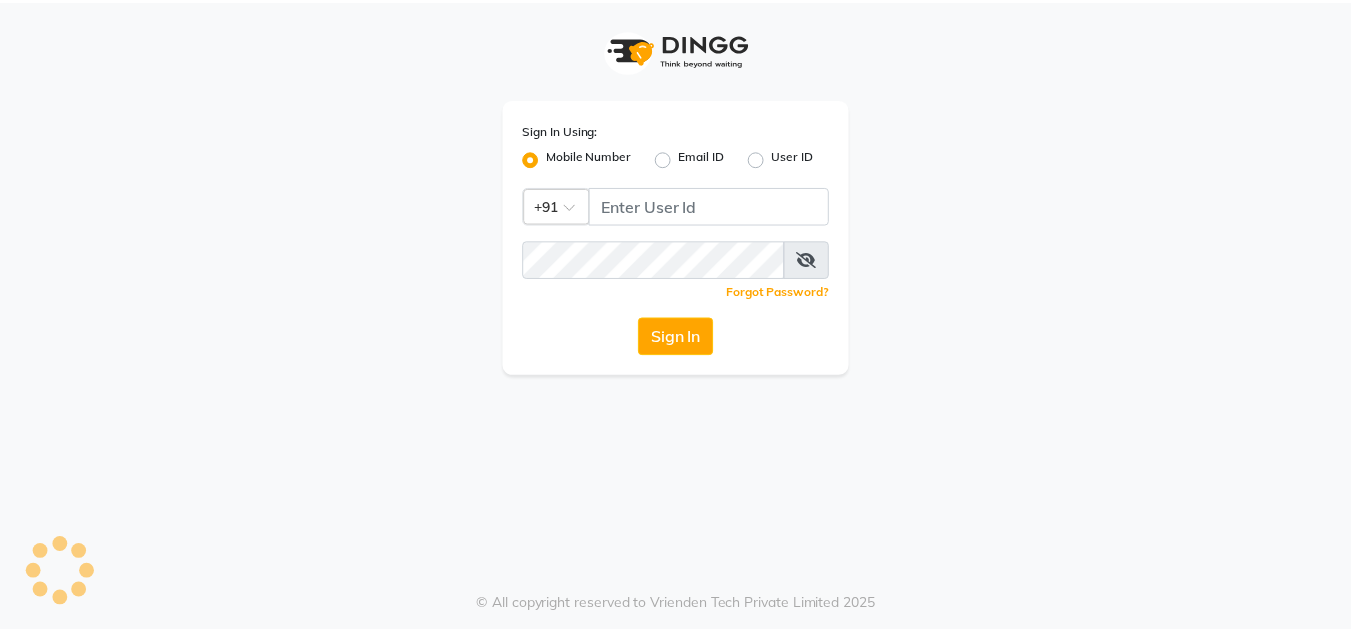 scroll, scrollTop: 0, scrollLeft: 0, axis: both 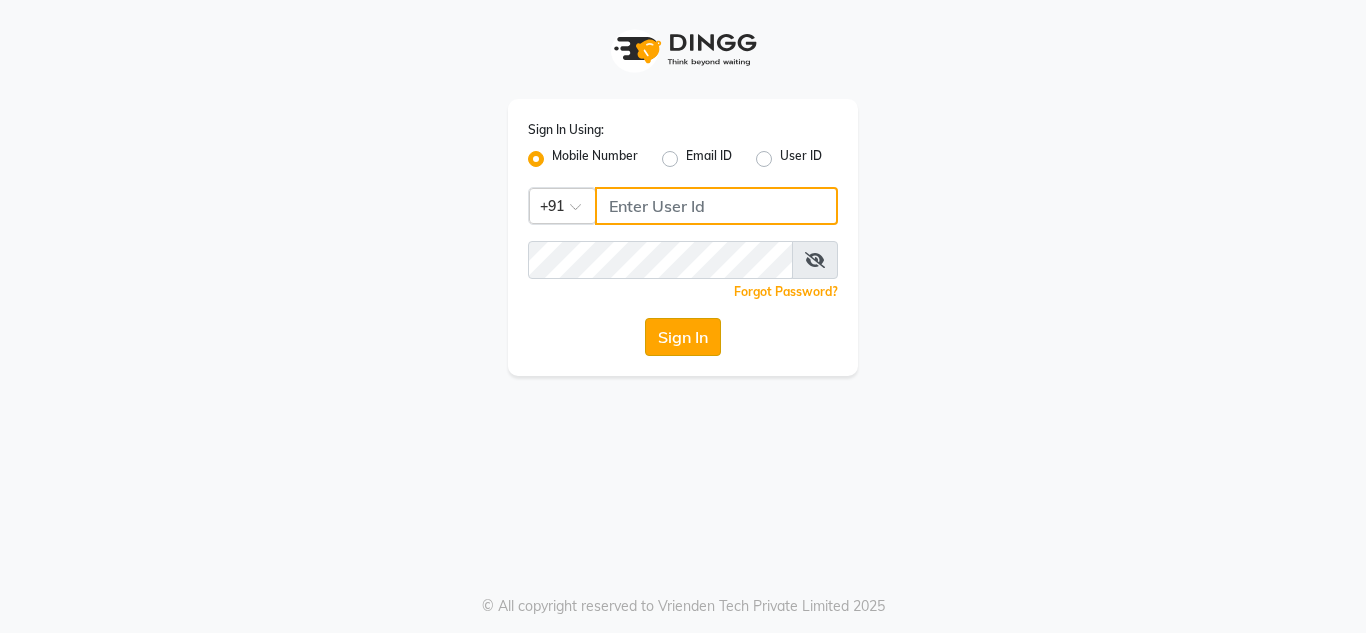 type on "8826122665" 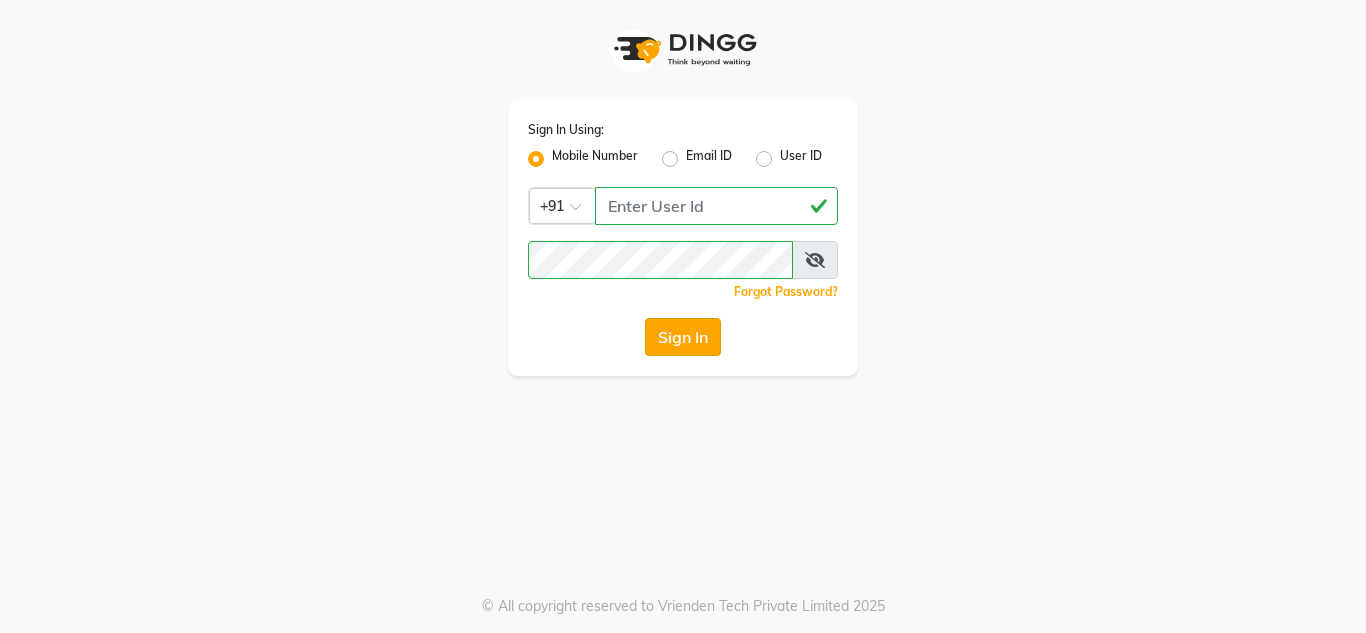 click on "Sign In" 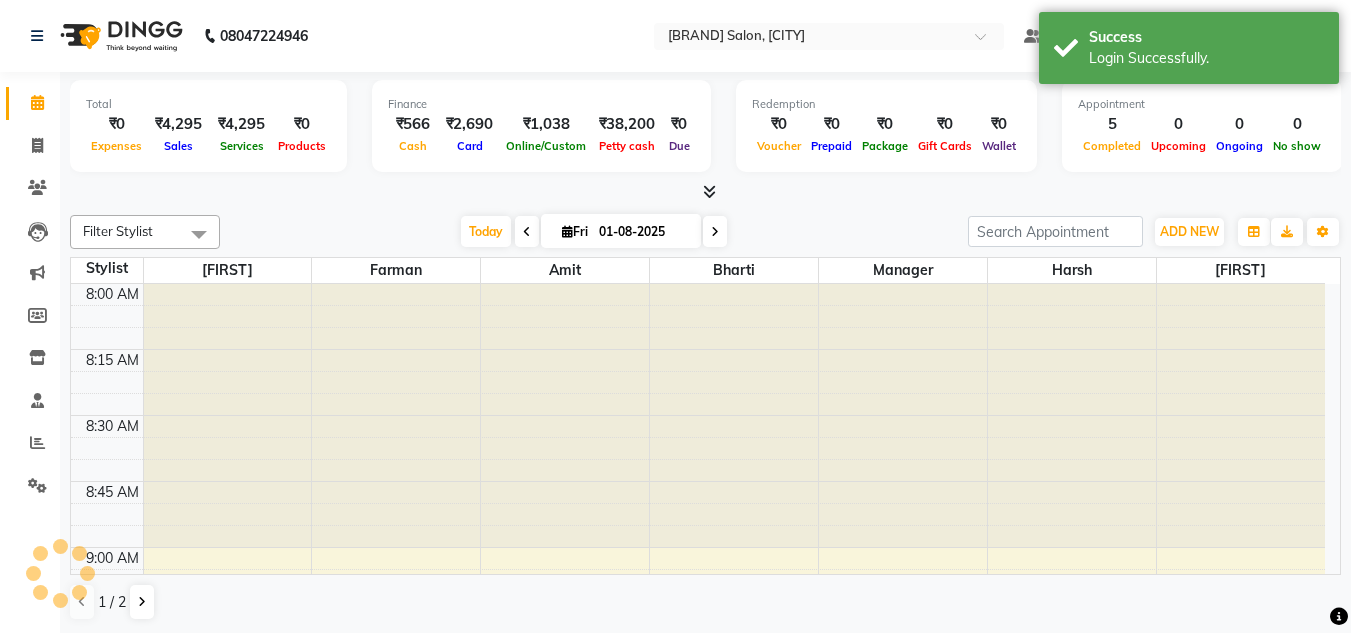 scroll, scrollTop: 1321, scrollLeft: 0, axis: vertical 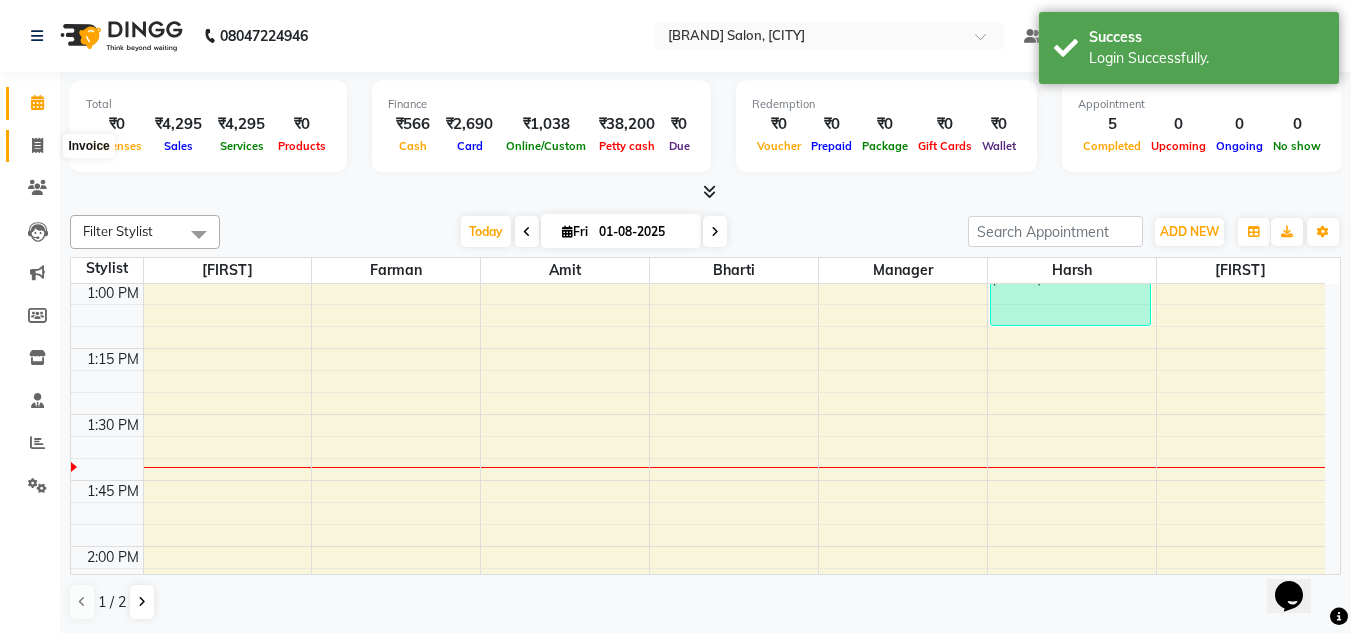 click 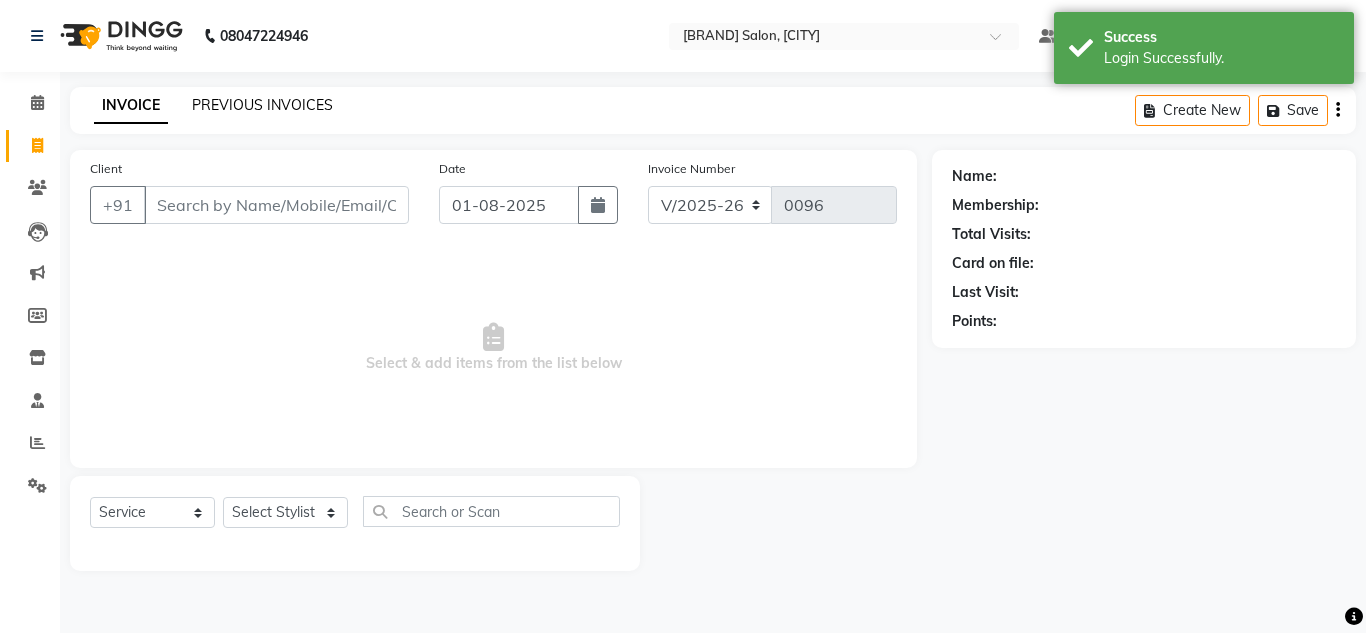 click on "PREVIOUS INVOICES" 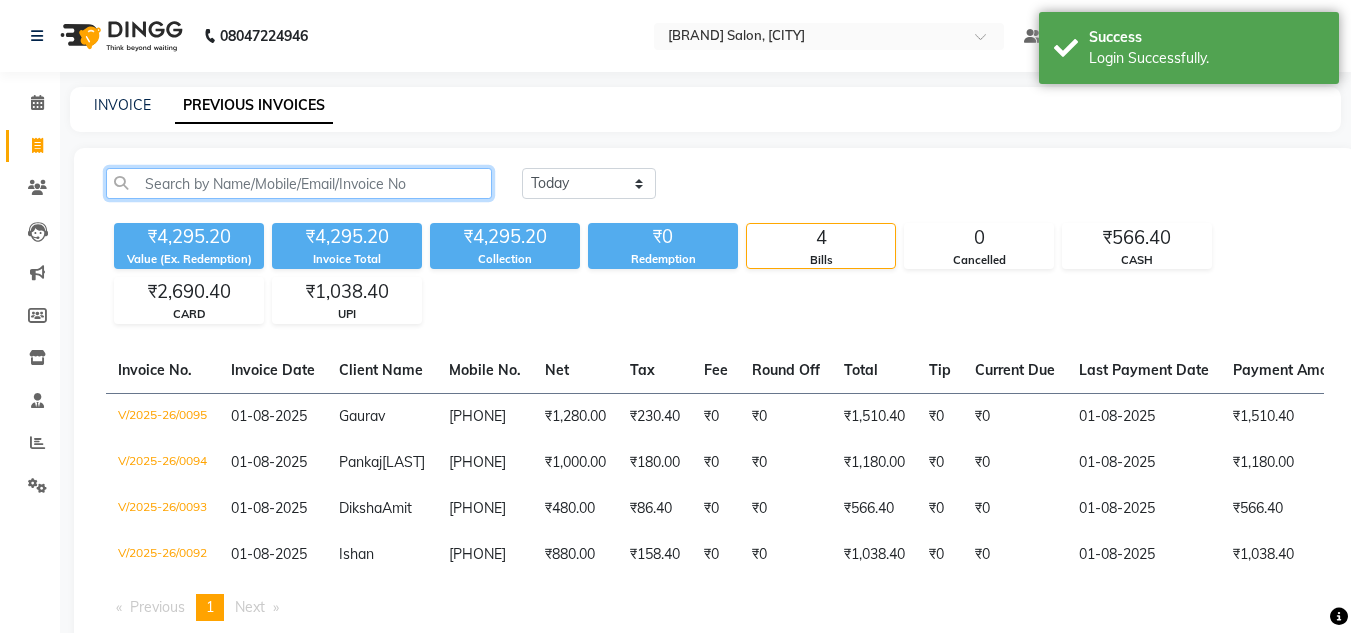 click 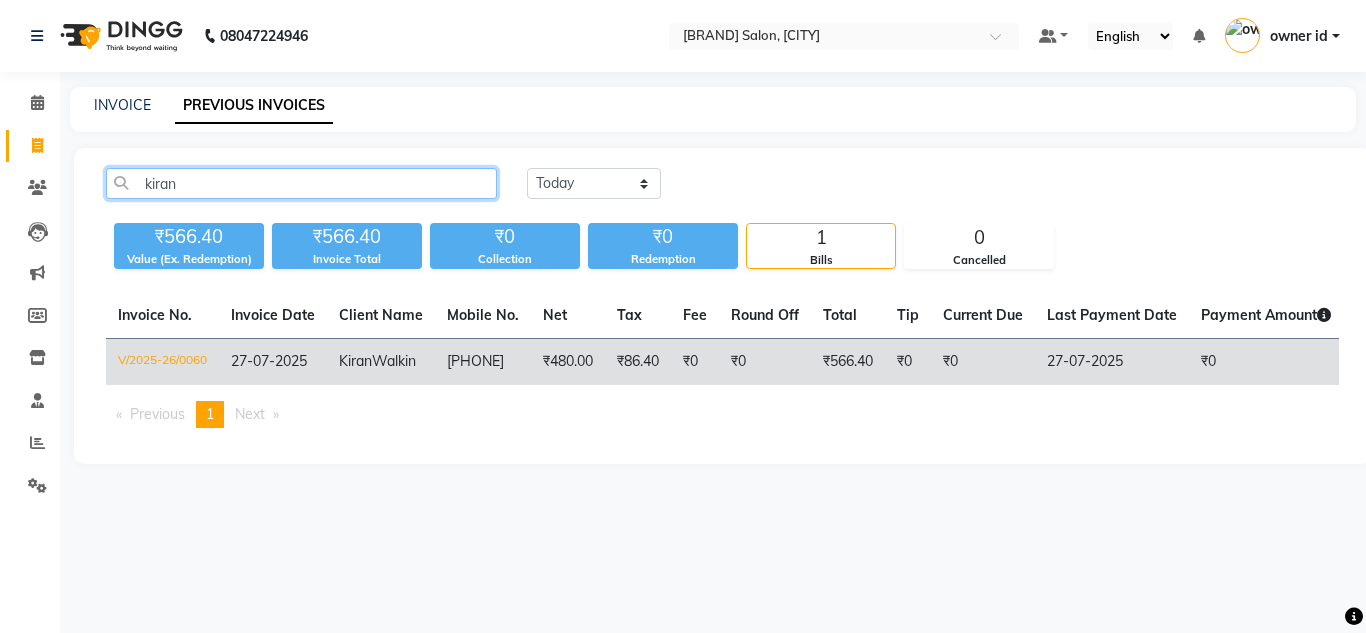 type on "kiran" 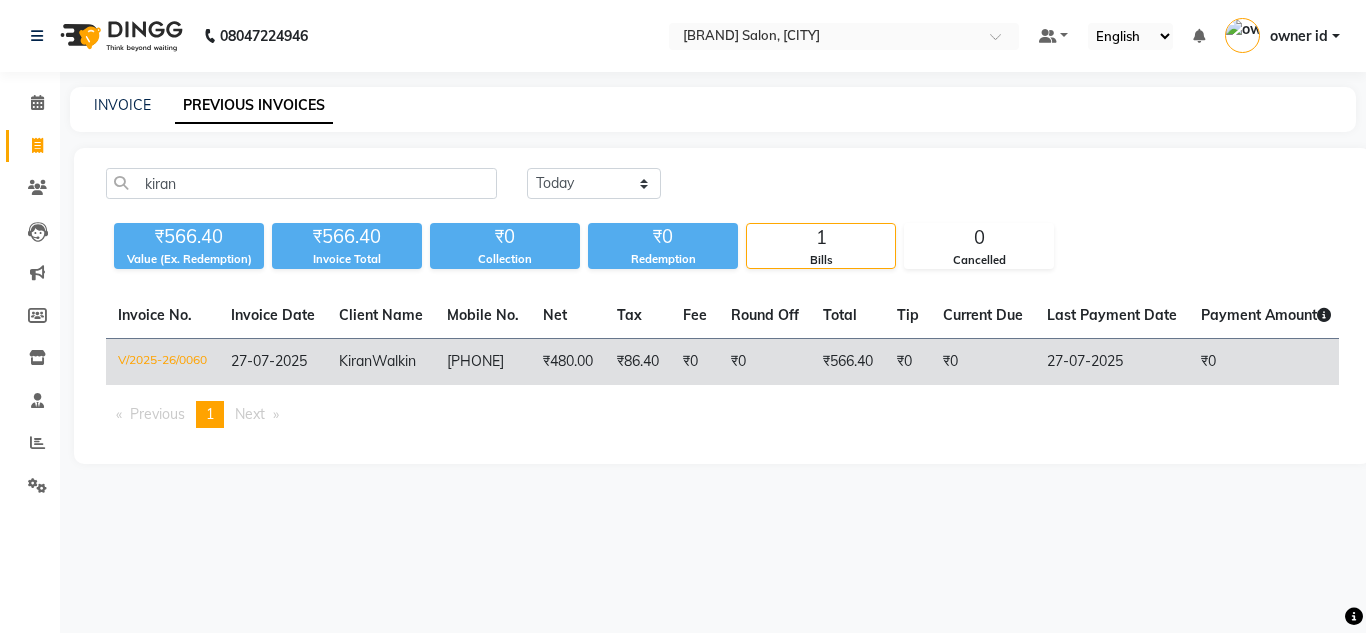 click on "[PHONE]" 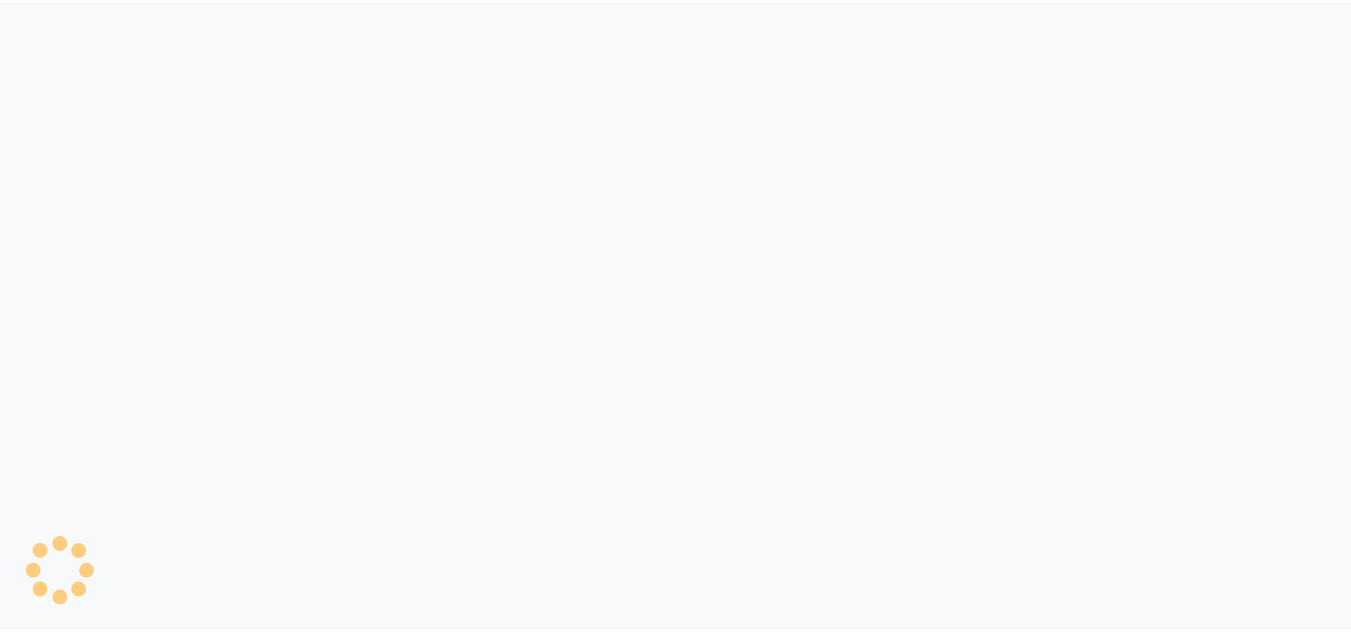 scroll, scrollTop: 0, scrollLeft: 0, axis: both 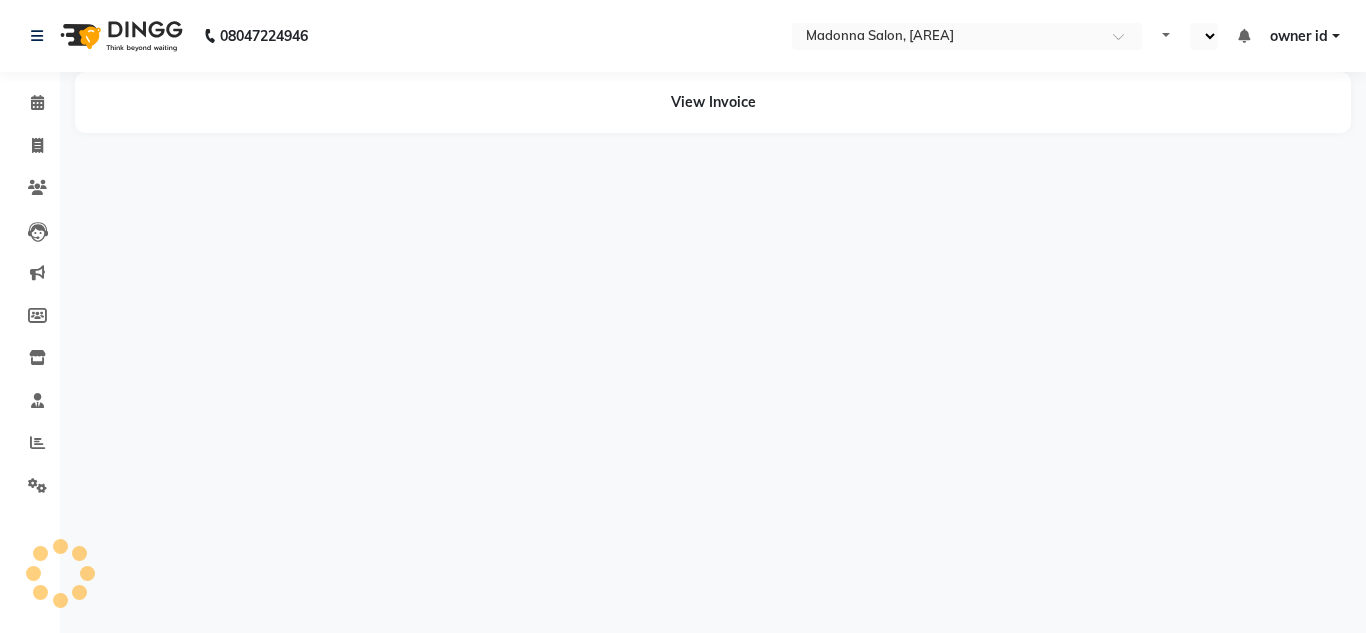 select on "en" 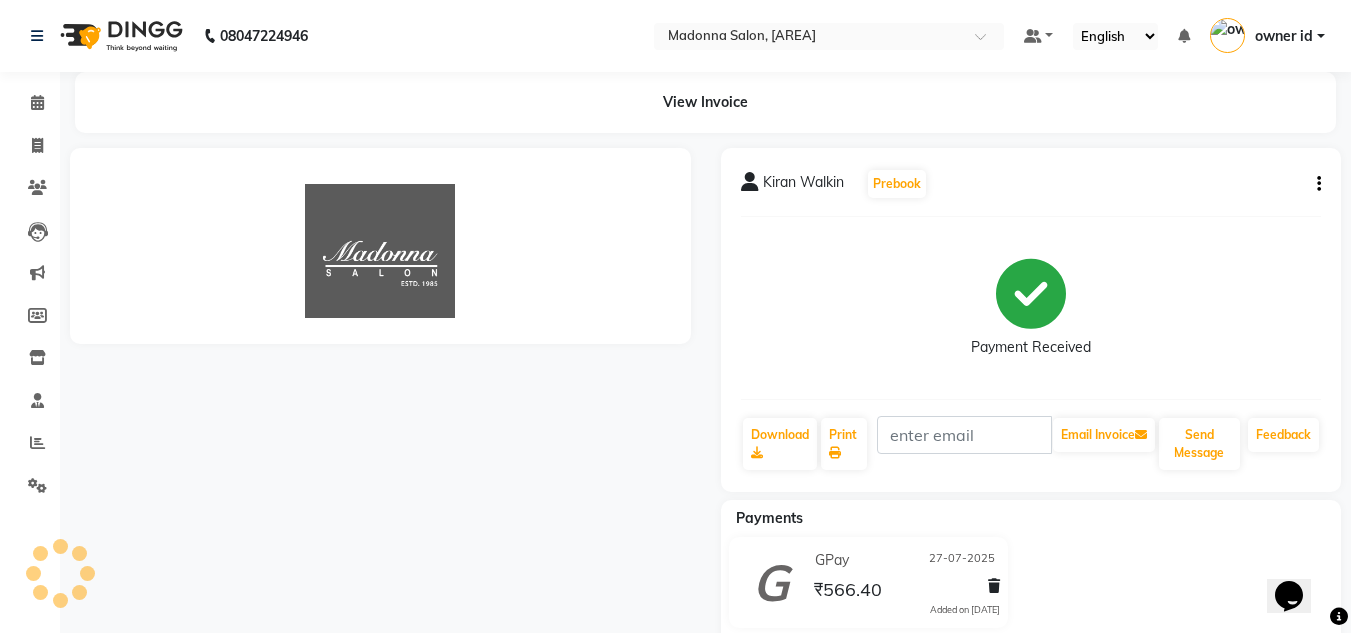 scroll, scrollTop: 0, scrollLeft: 0, axis: both 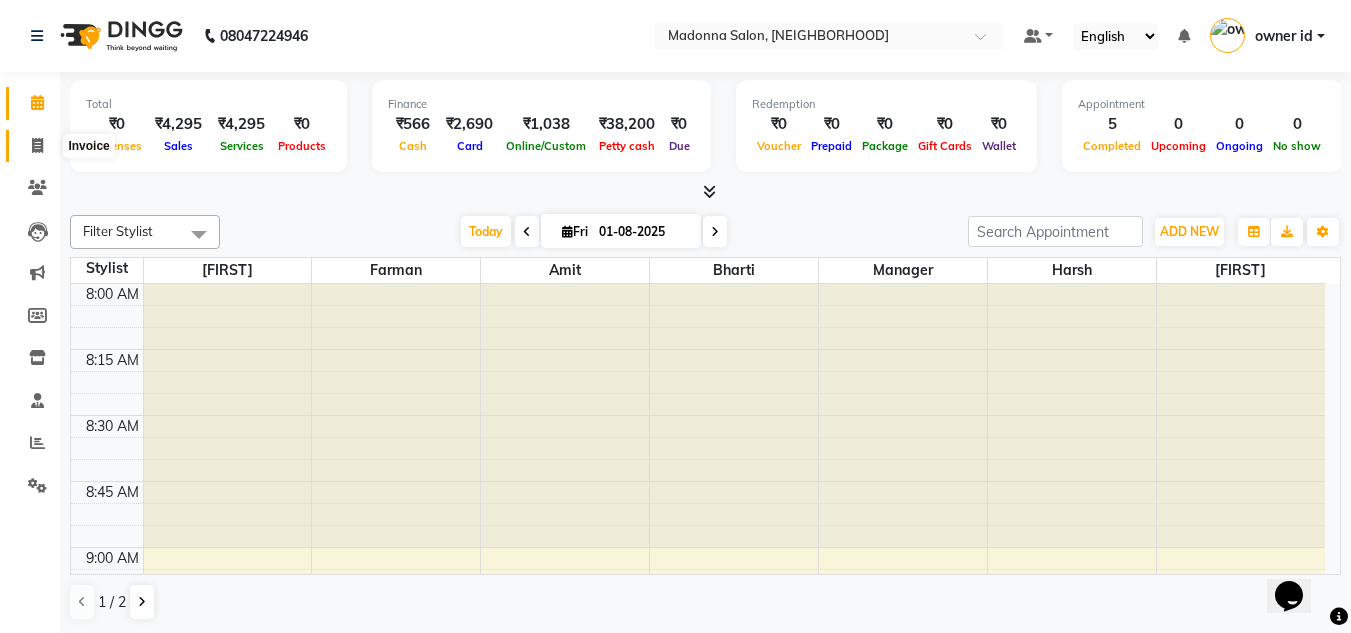 click 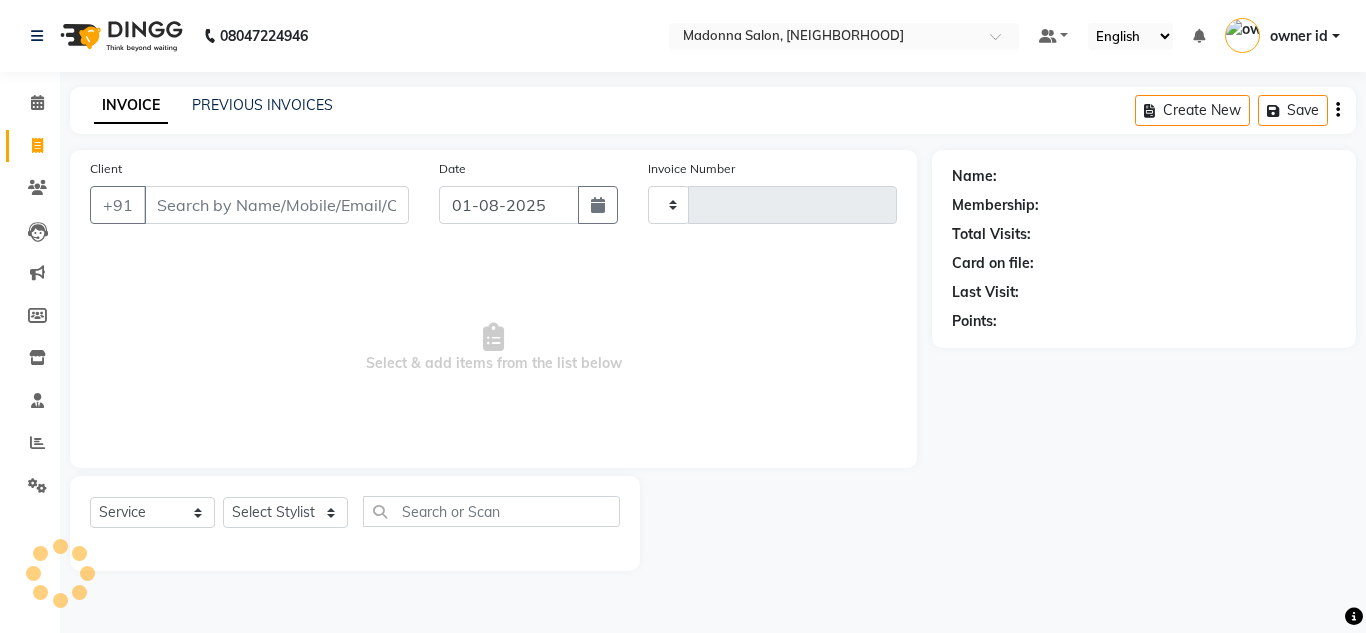 type on "0096" 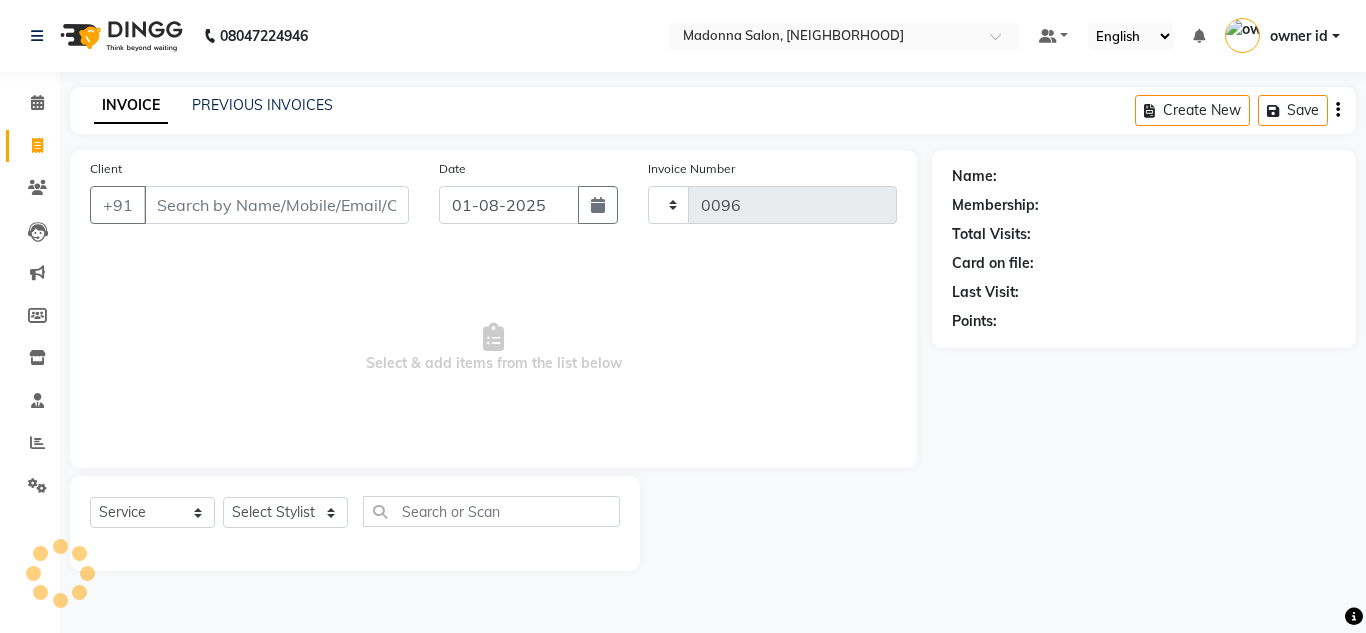 select on "8641" 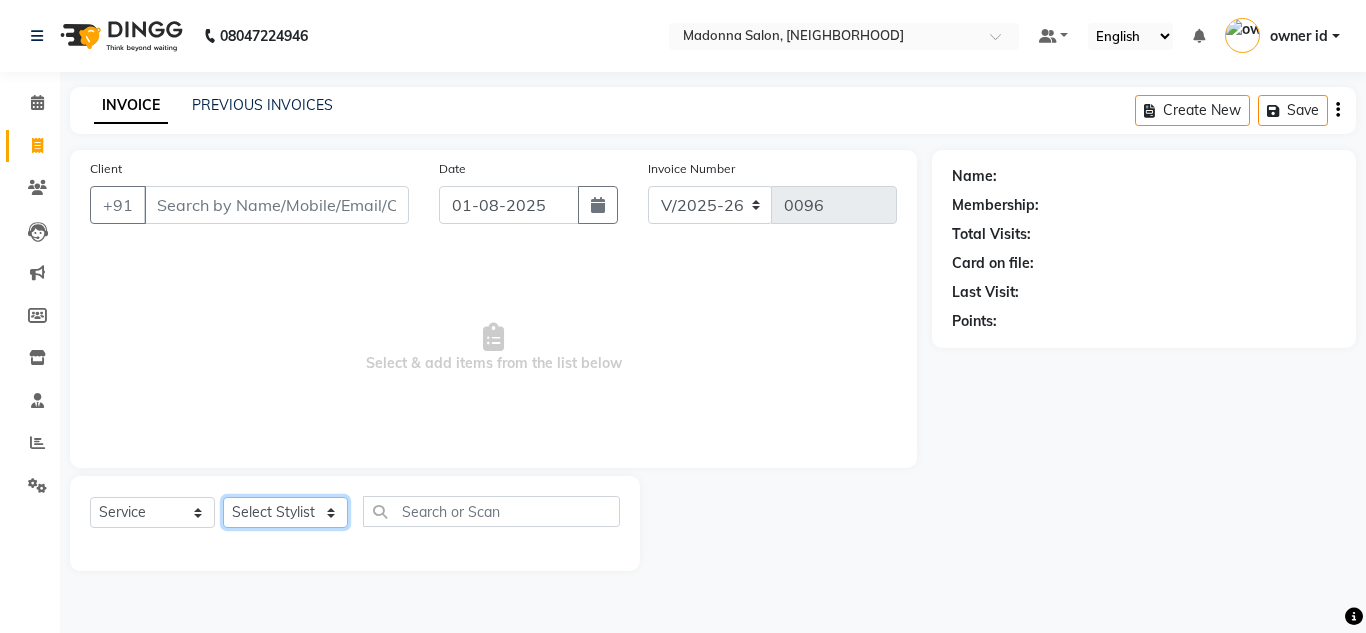 click on "Select Stylist [FIRST] [LAST] [FIRST] [FIRST] [FIRST] [FIRST] Manager [FIRST] [FIRST] Nails owner id [FIRST] [FIRST]" 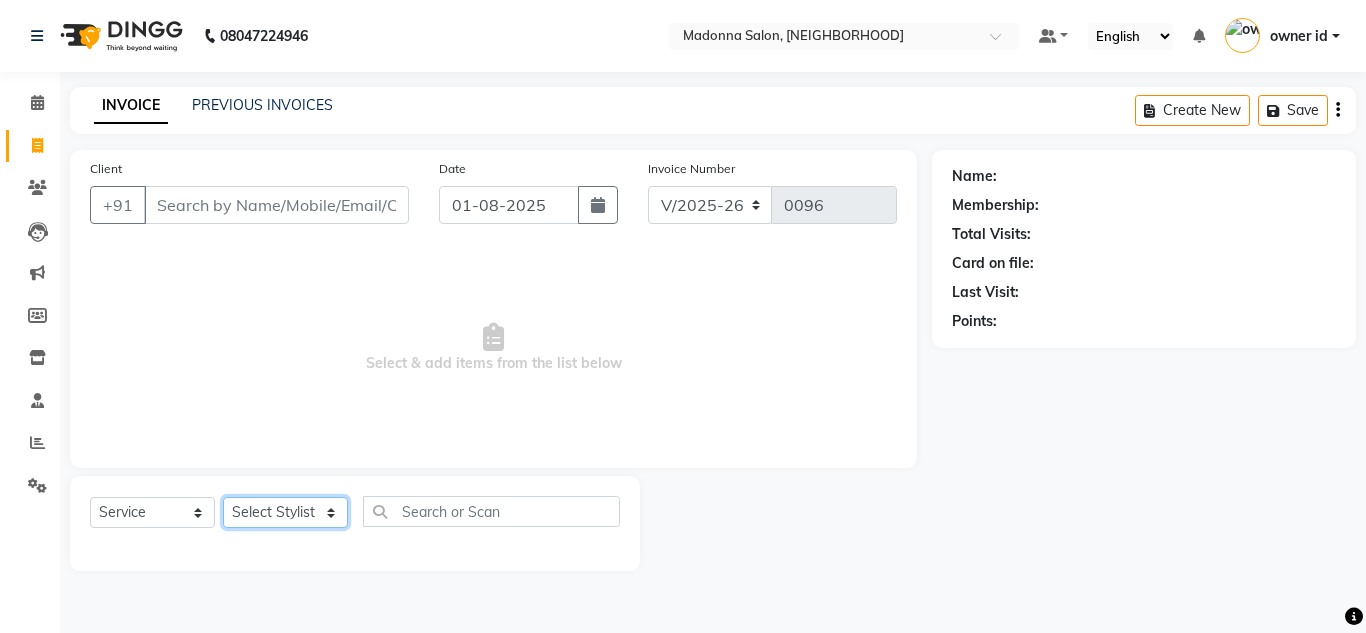select on "86783" 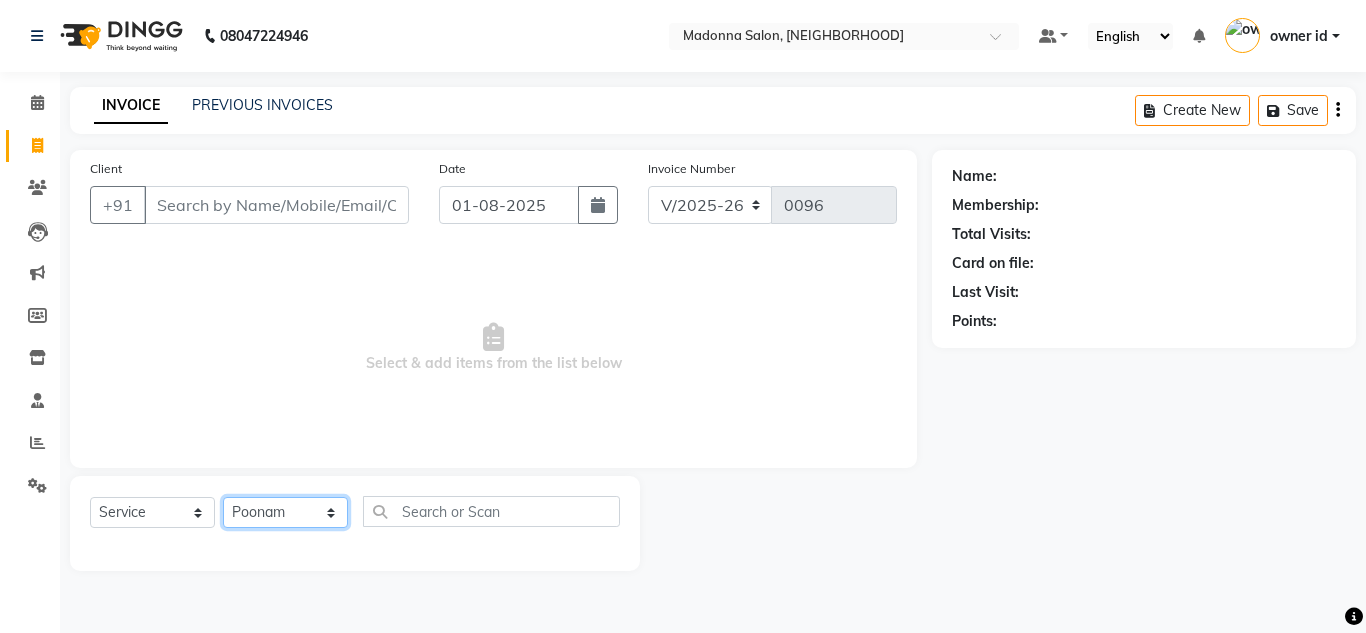 click on "Select Stylist [FIRST] [LAST] [FIRST] [FIRST] [FIRST] [FIRST] Manager [FIRST] [FIRST] Nails owner id [FIRST] [FIRST]" 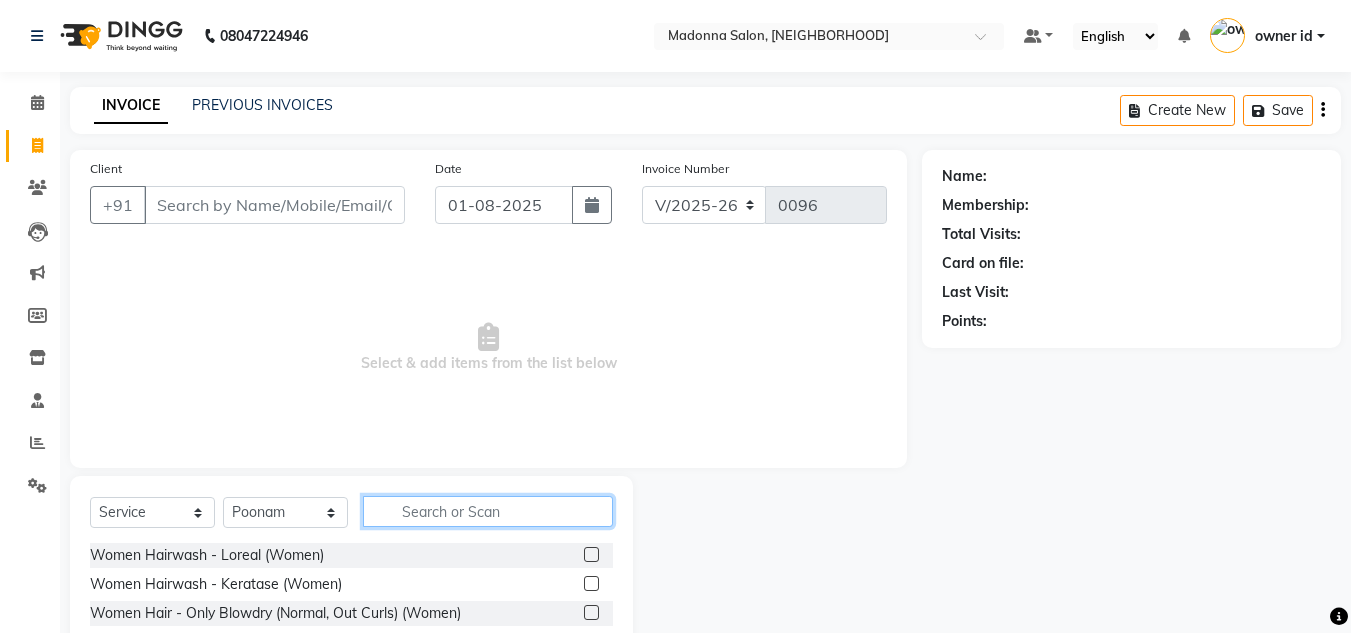 click 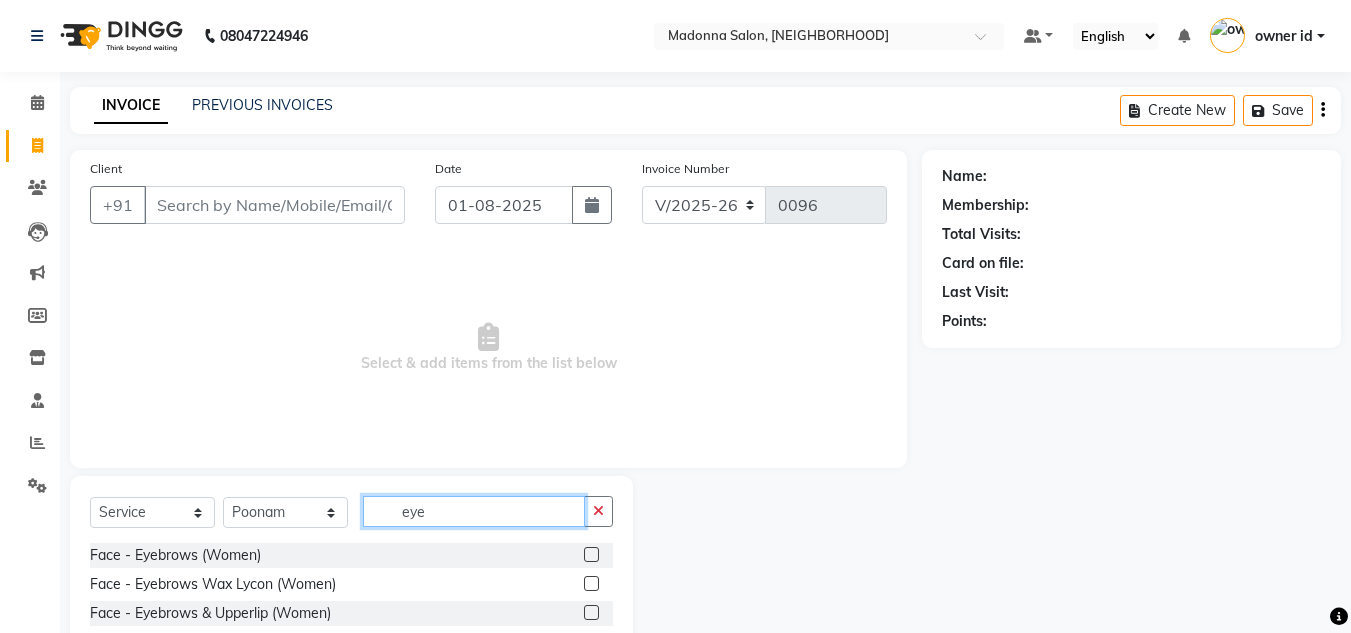 type on "eye" 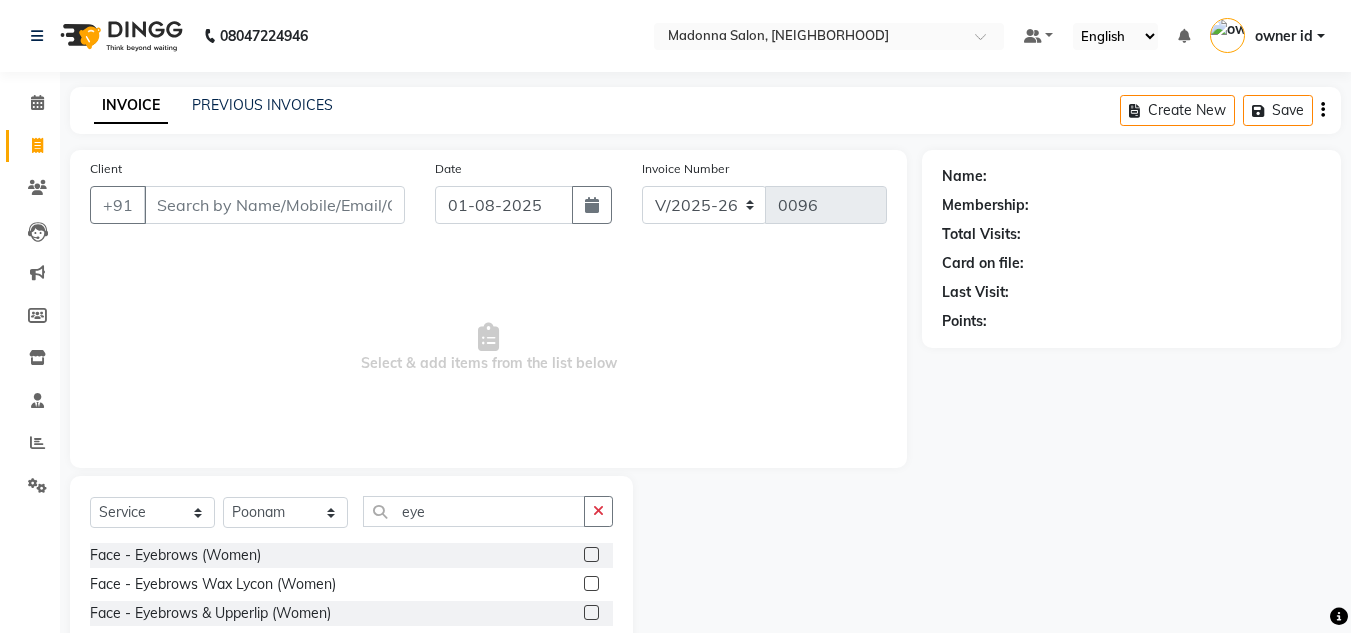 click 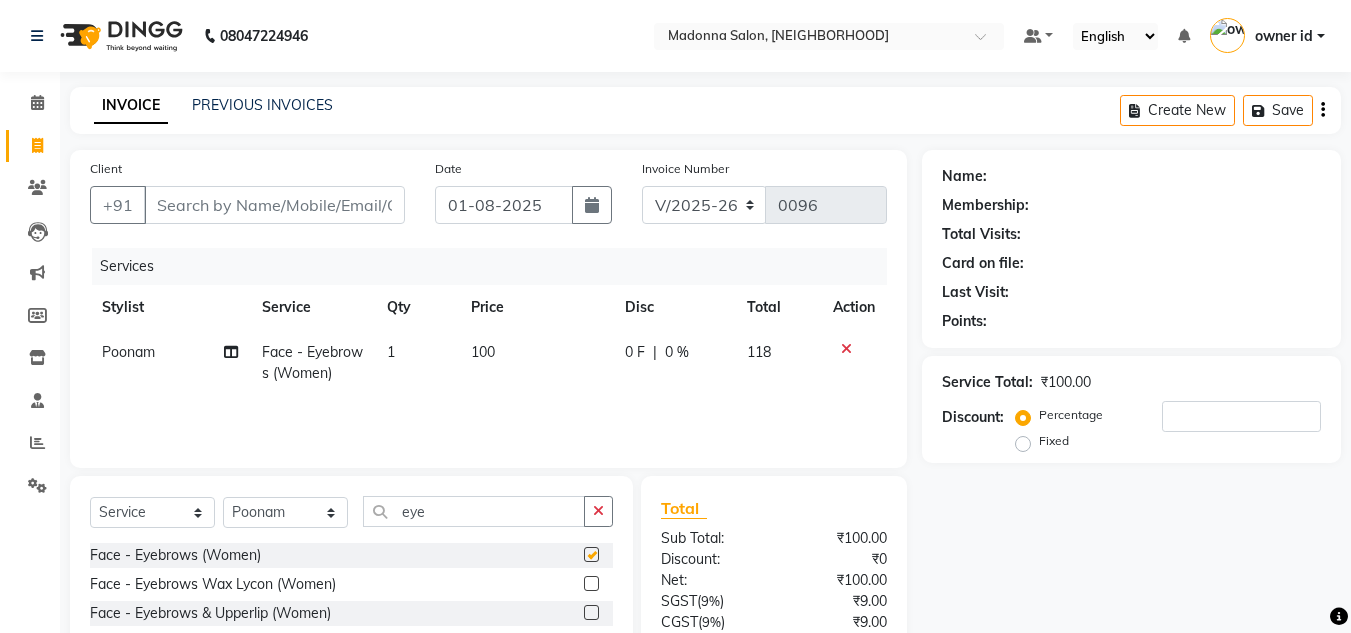 checkbox on "false" 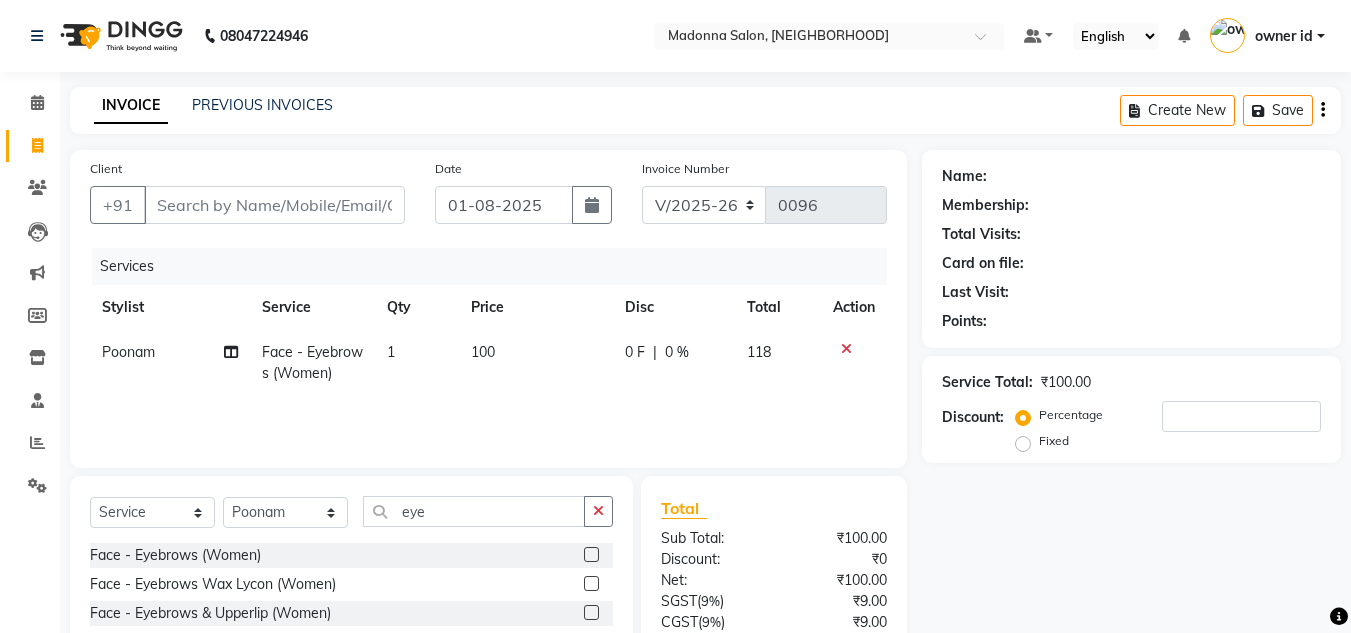 click on "100" 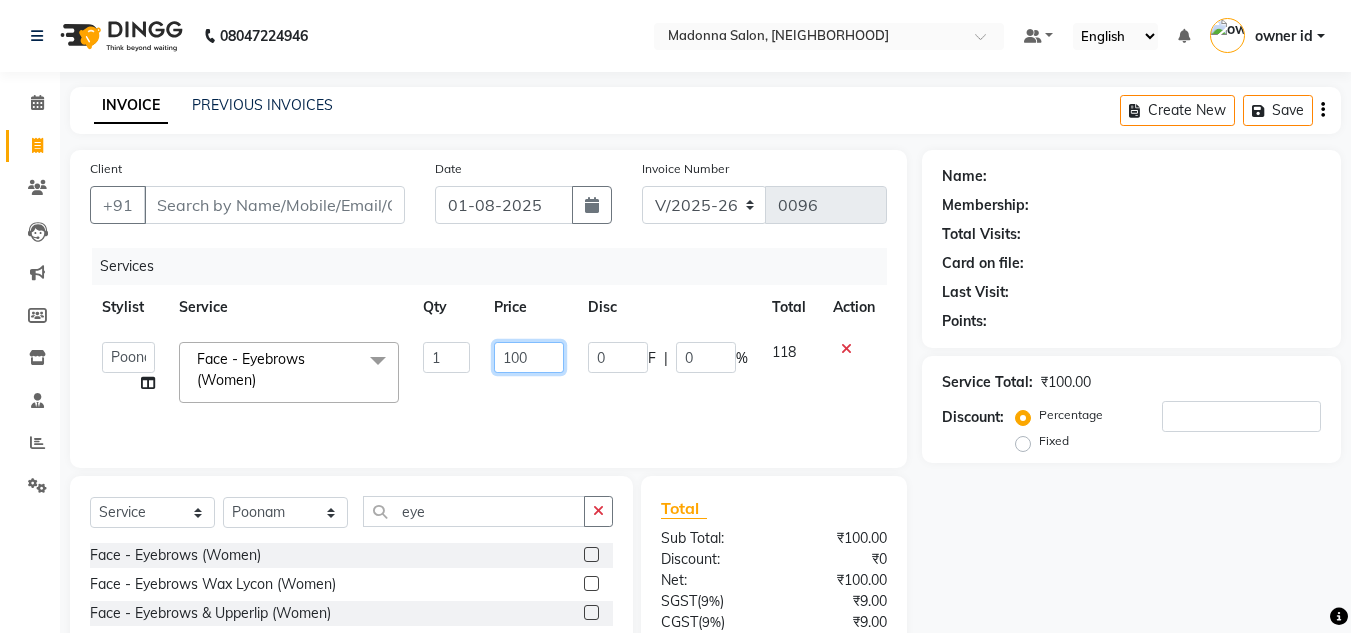 click on "100" 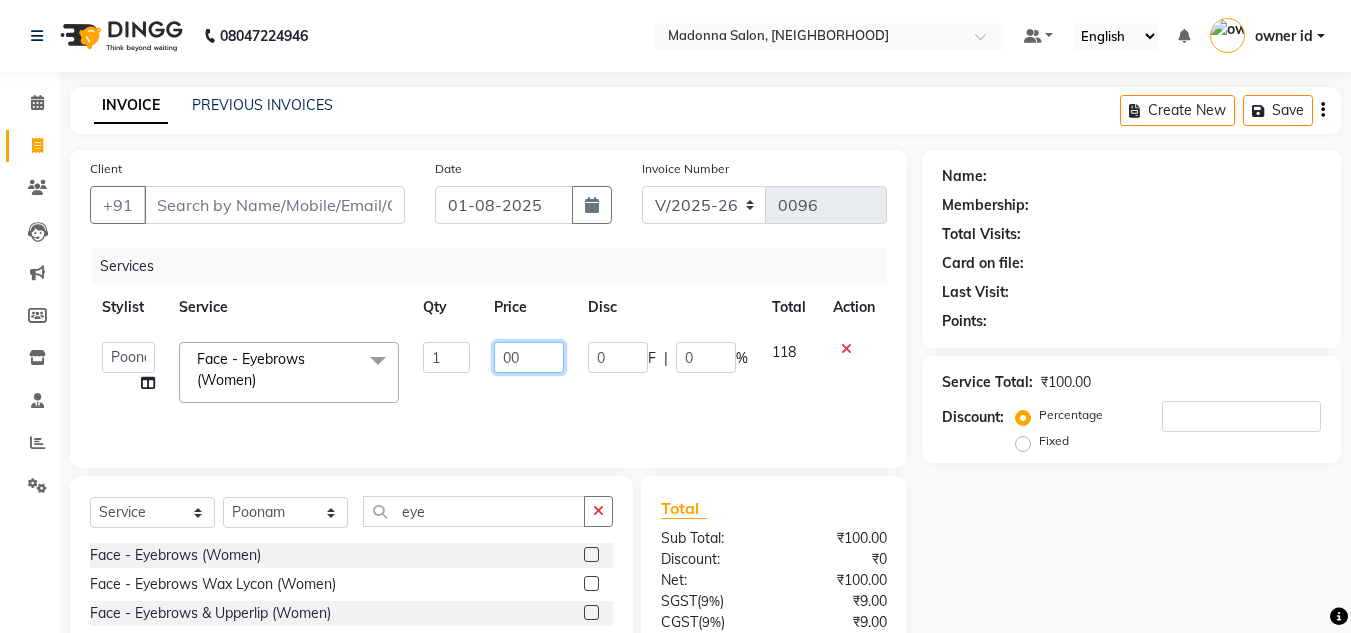 type on "400" 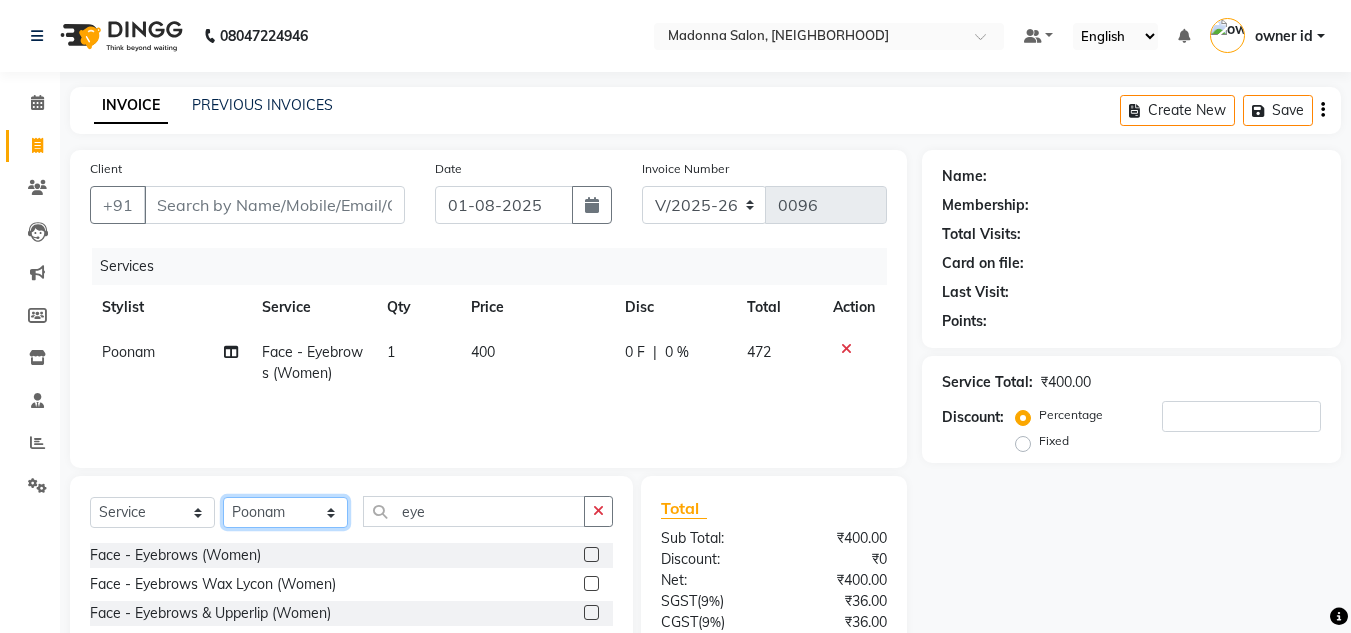 click on "Select Stylist [FIRST] [LAST] [FIRST] [FIRST] [FIRST] [FIRST] Manager [FIRST] [FIRST] Nails owner id [FIRST] [FIRST]" 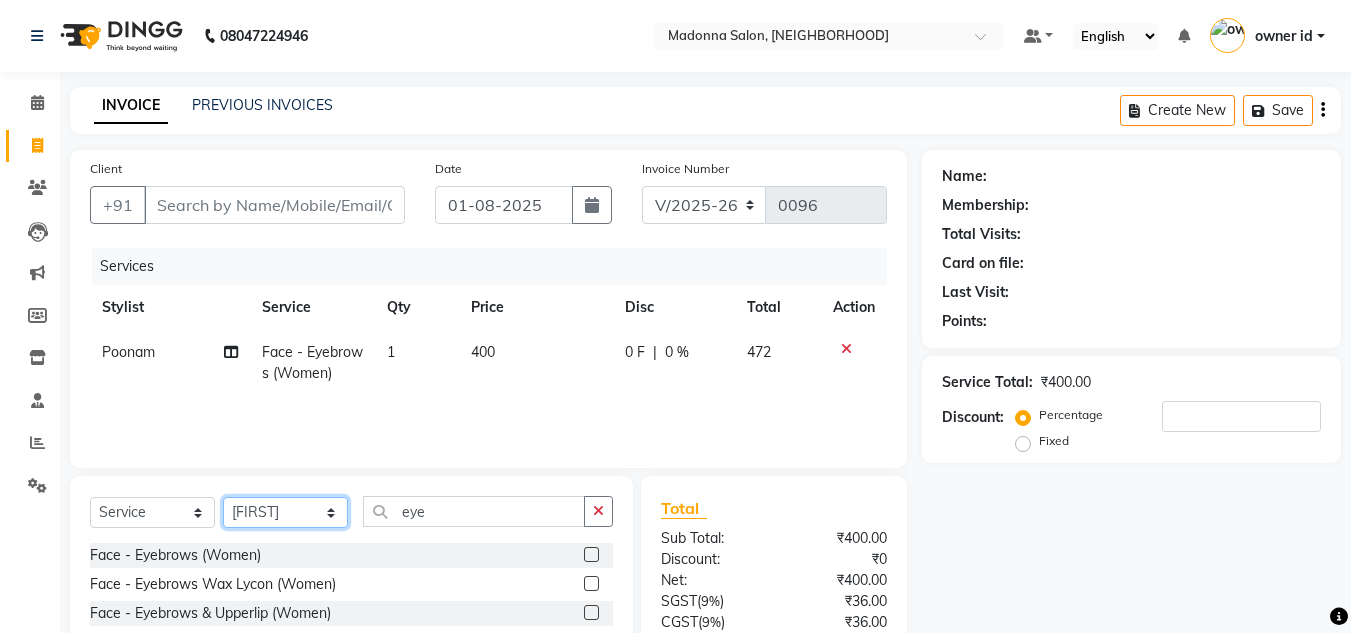 click on "Select Stylist [FIRST] [LAST] [FIRST] [FIRST] [FIRST] [FIRST] Manager [FIRST] [FIRST] Nails owner id [FIRST] [FIRST]" 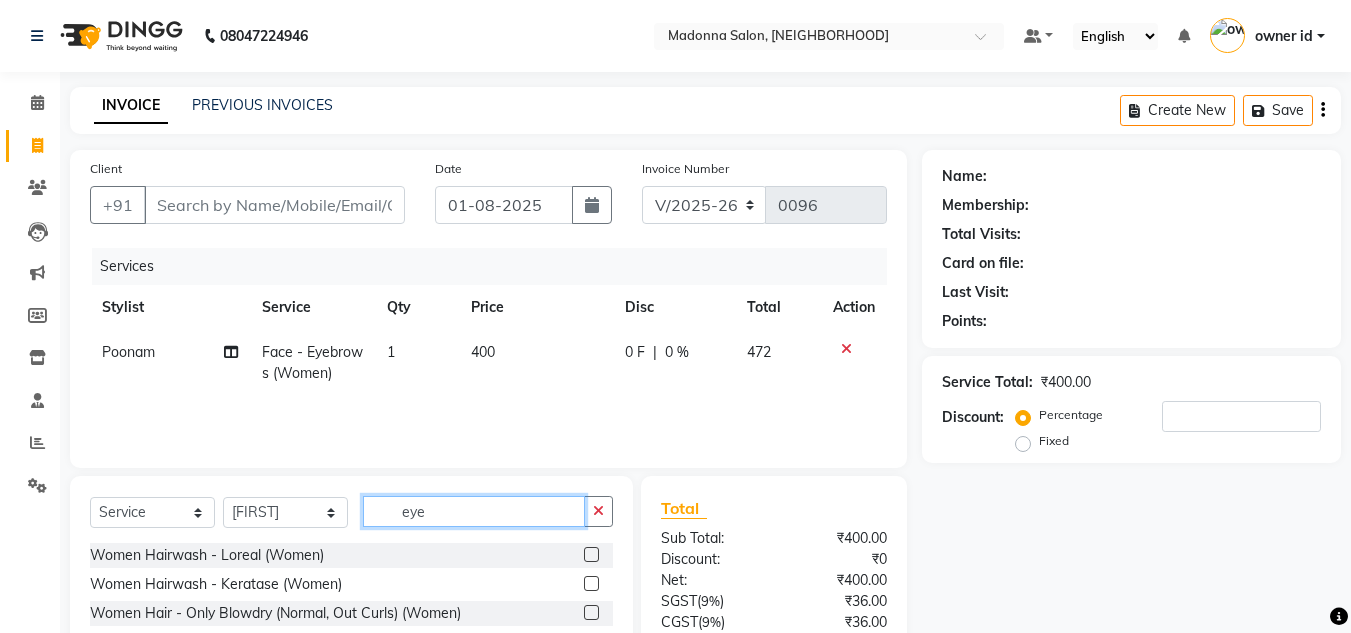 click on "eye" 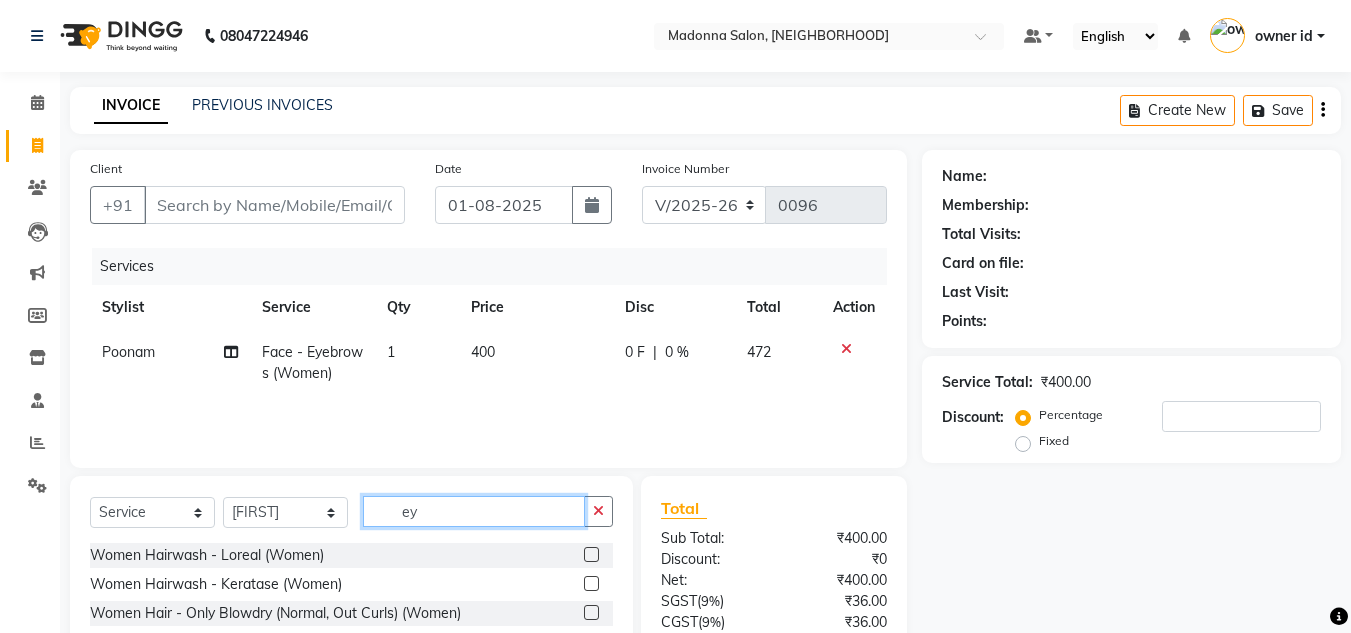 type on "e" 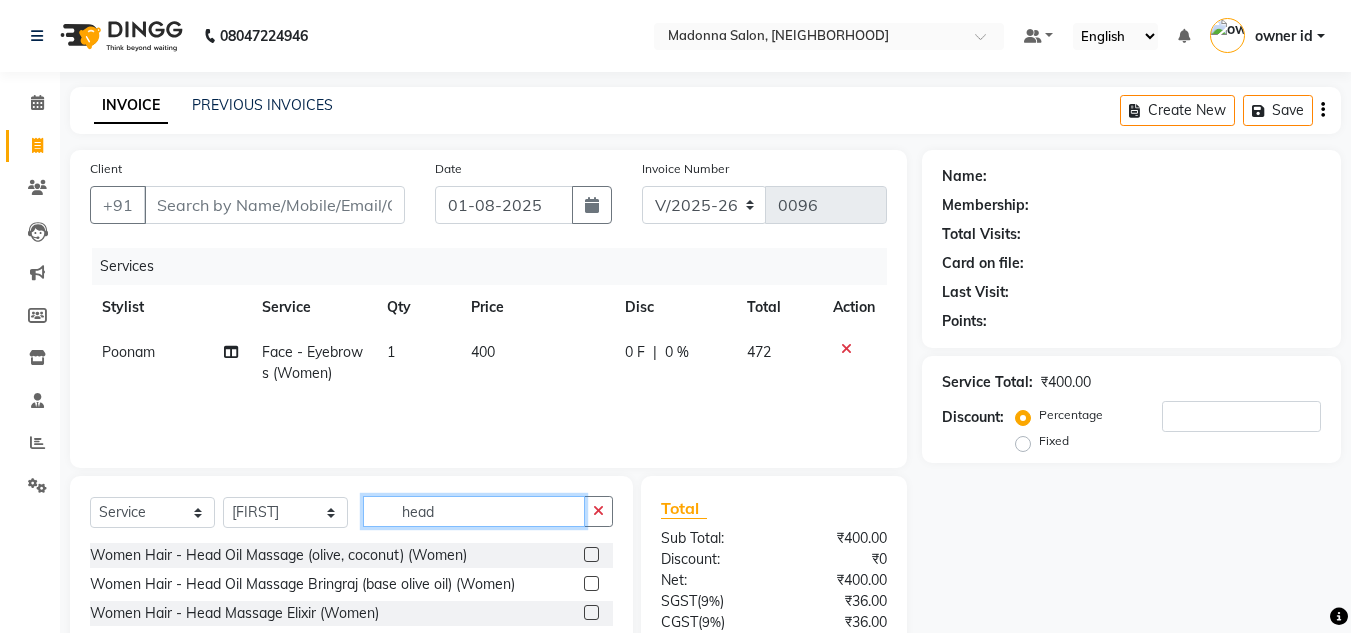 scroll, scrollTop: 32, scrollLeft: 0, axis: vertical 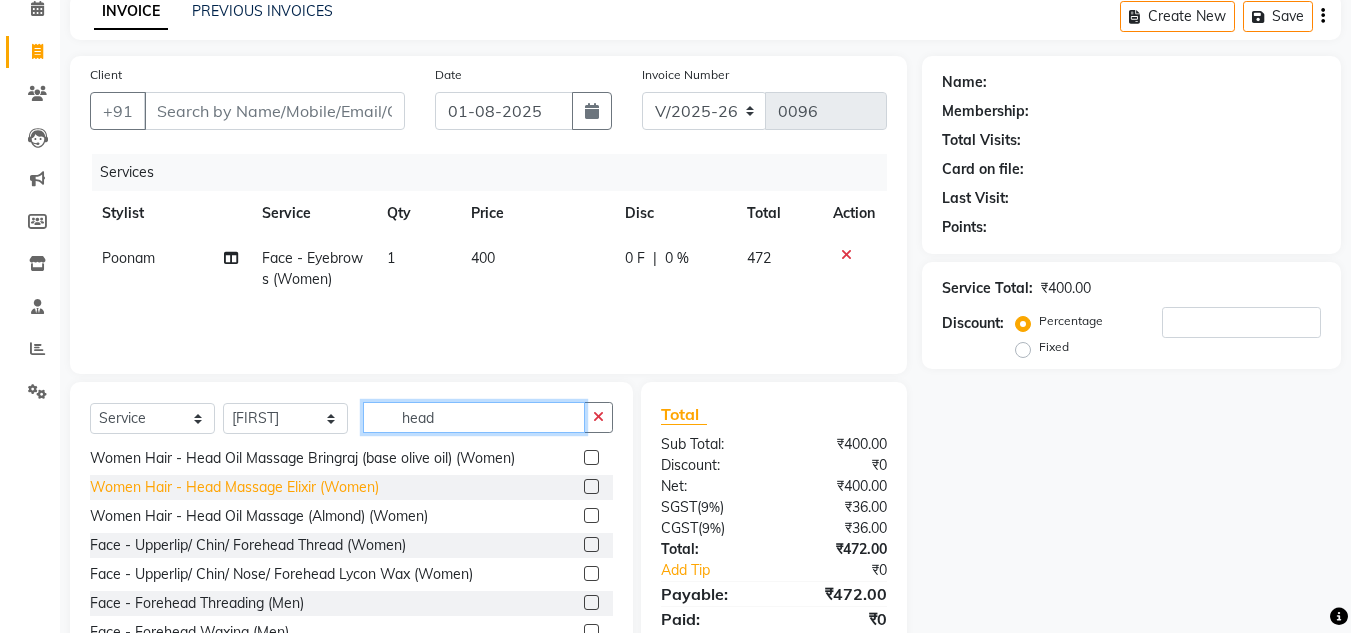 type on "head" 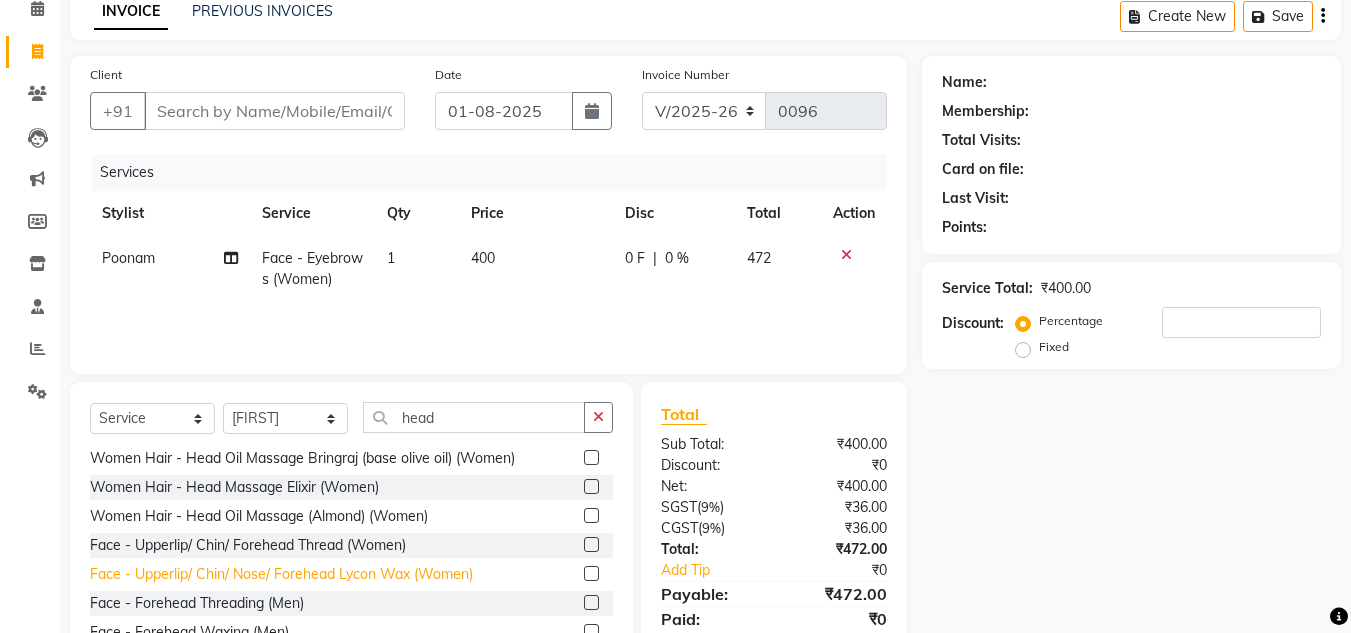 drag, startPoint x: 380, startPoint y: 585, endPoint x: 243, endPoint y: 564, distance: 138.60014 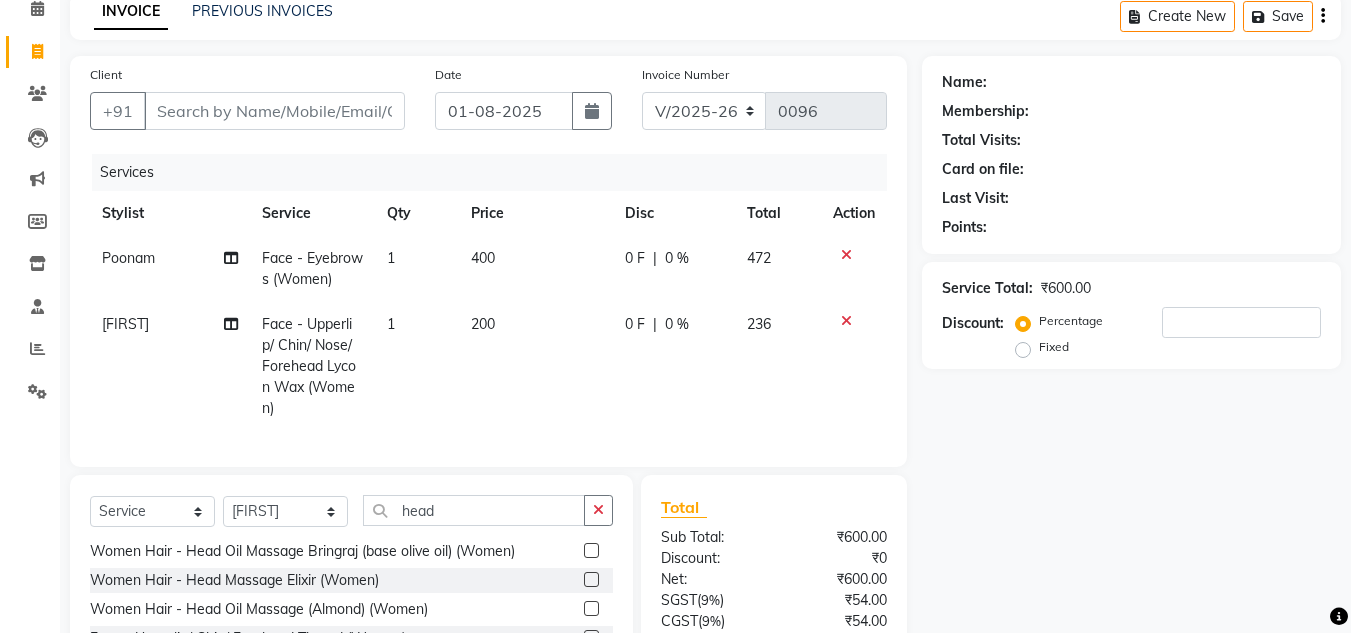 checkbox on "false" 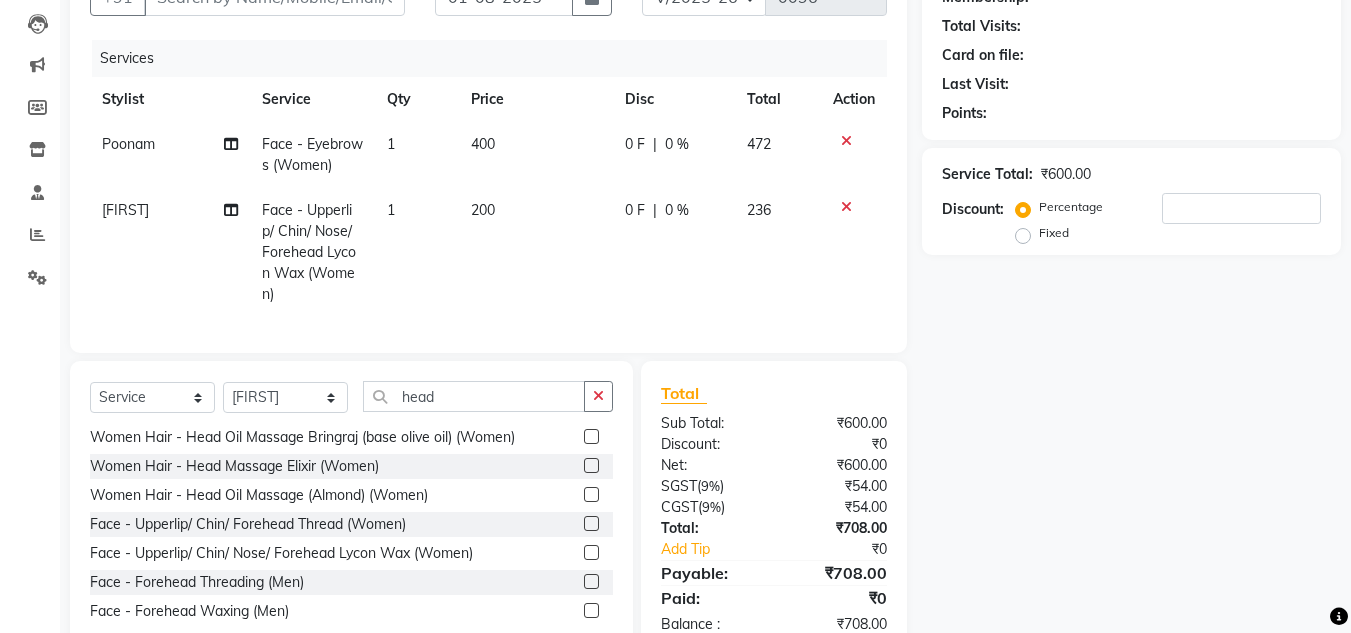 scroll, scrollTop: 215, scrollLeft: 0, axis: vertical 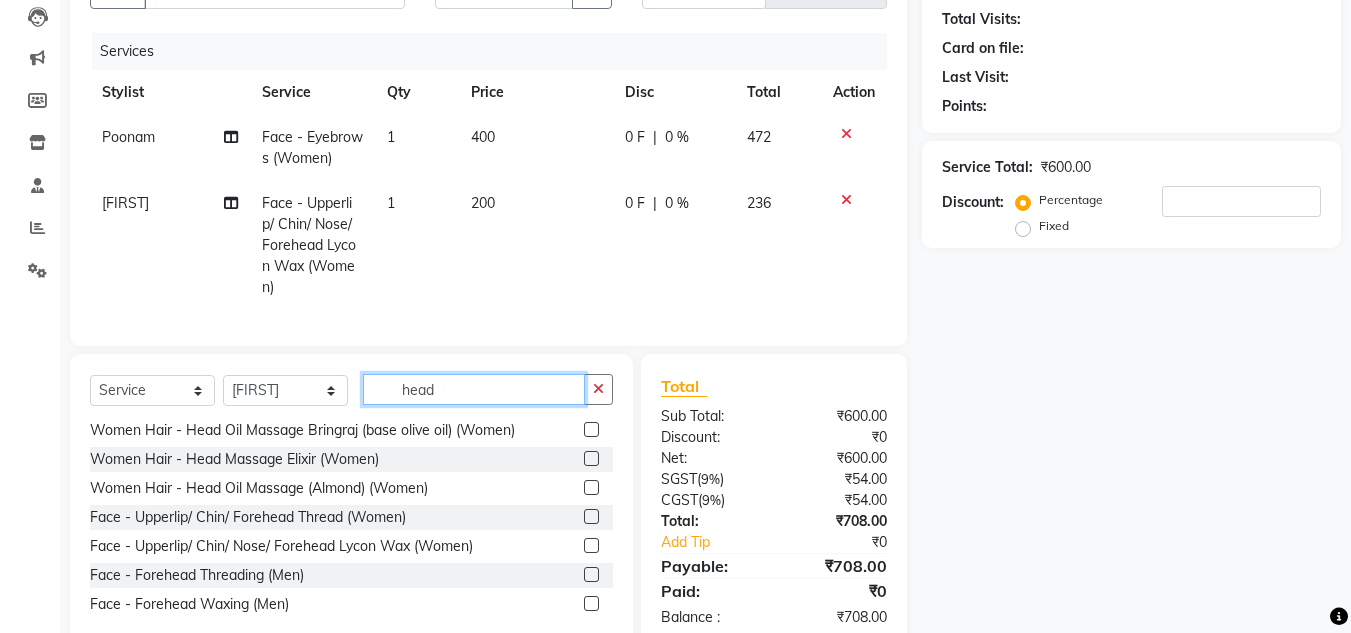 click on "head" 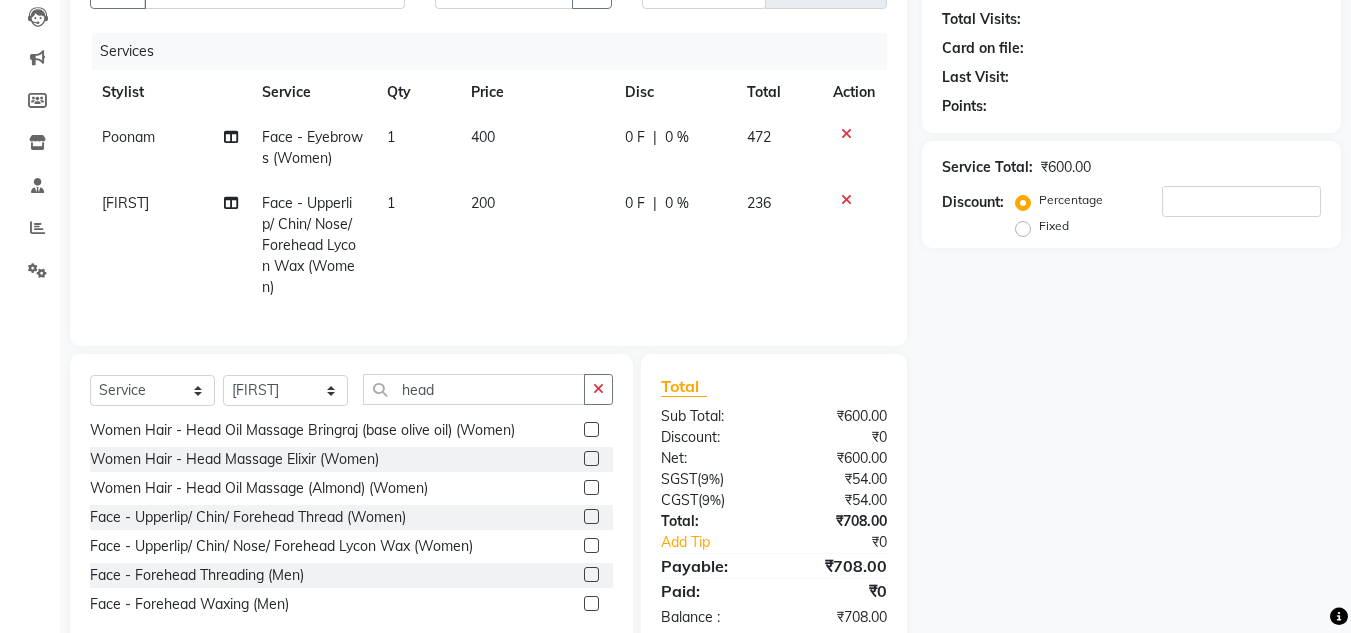 click 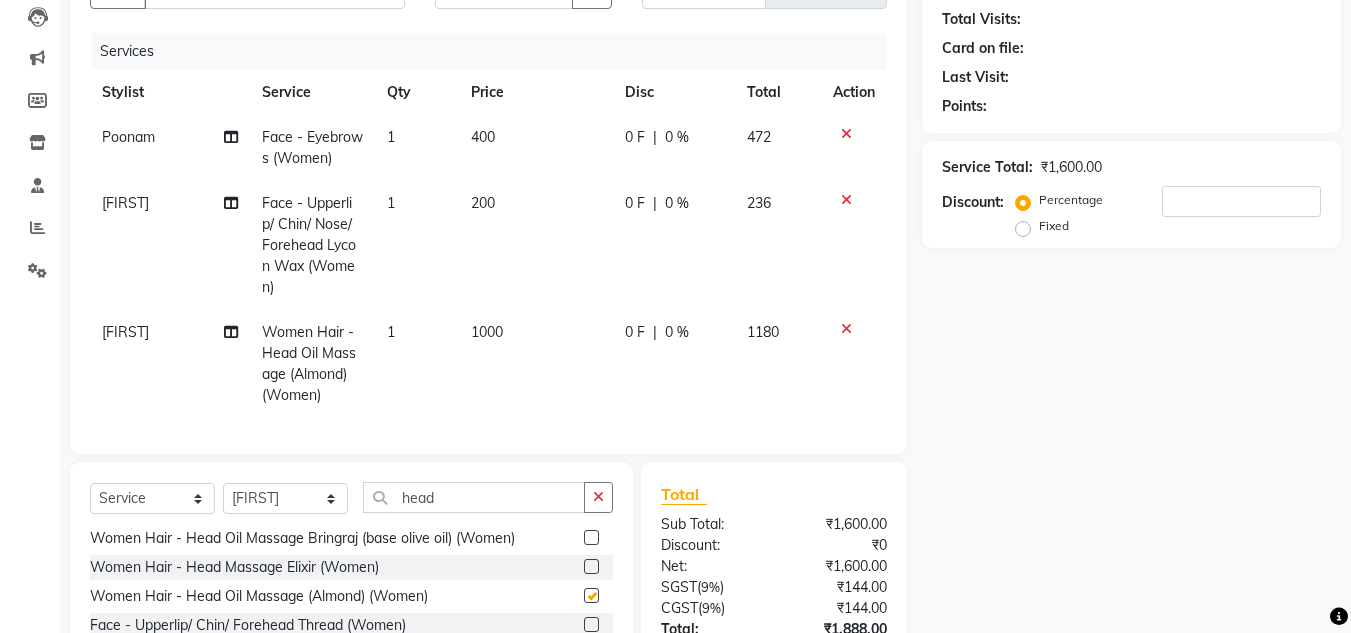 checkbox on "false" 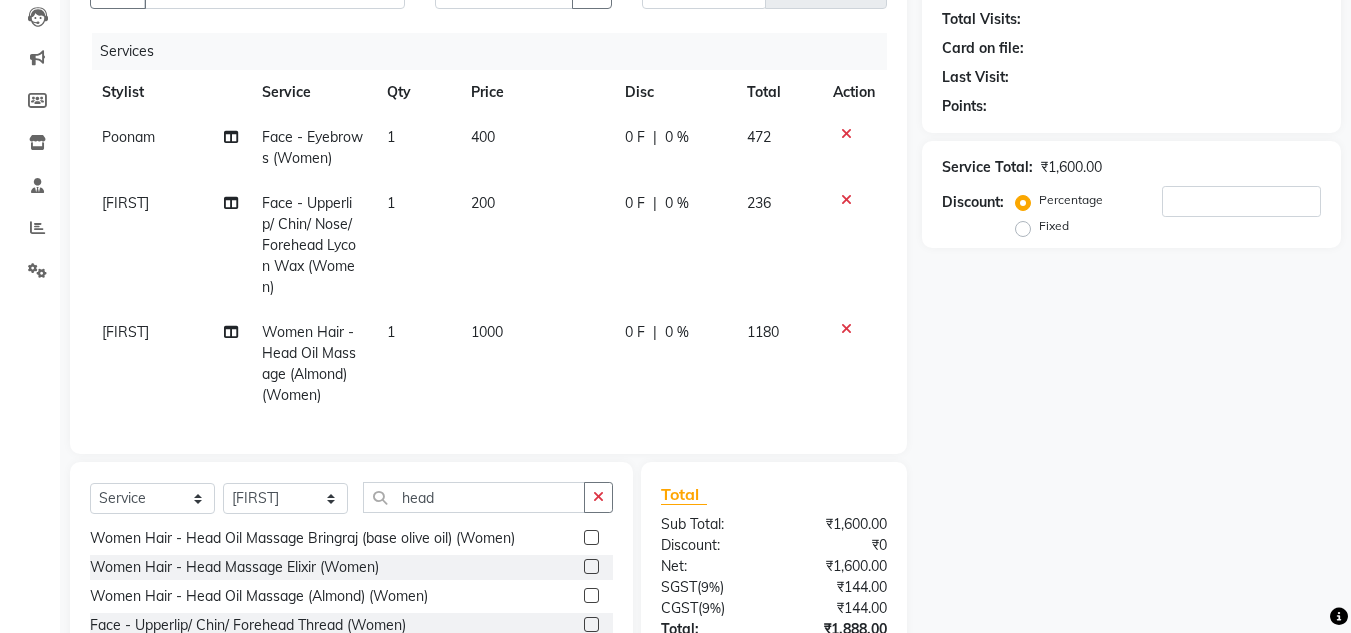 click 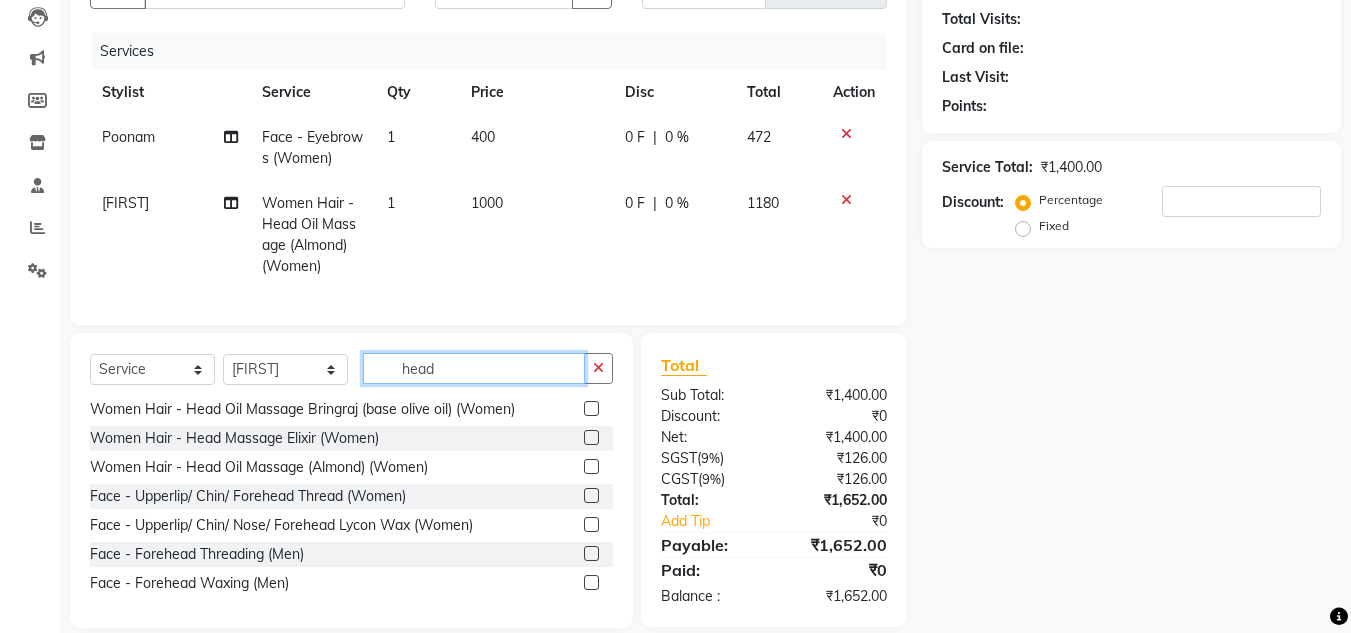 click on "head" 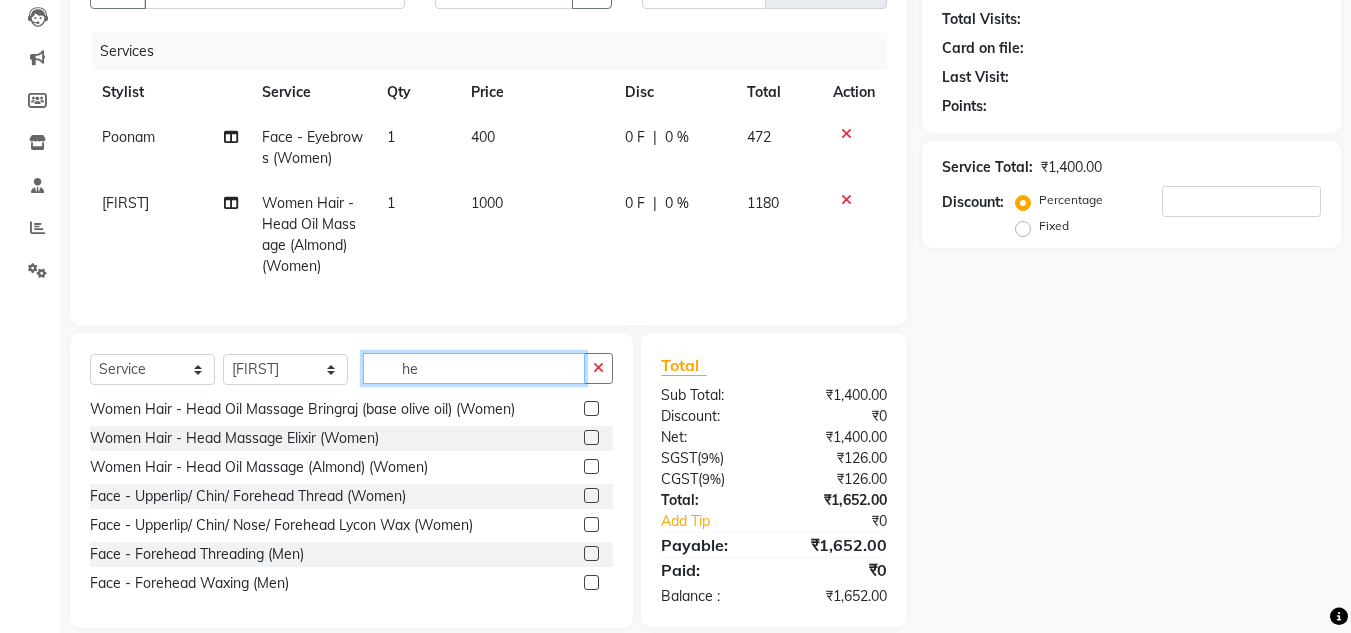 type on "h" 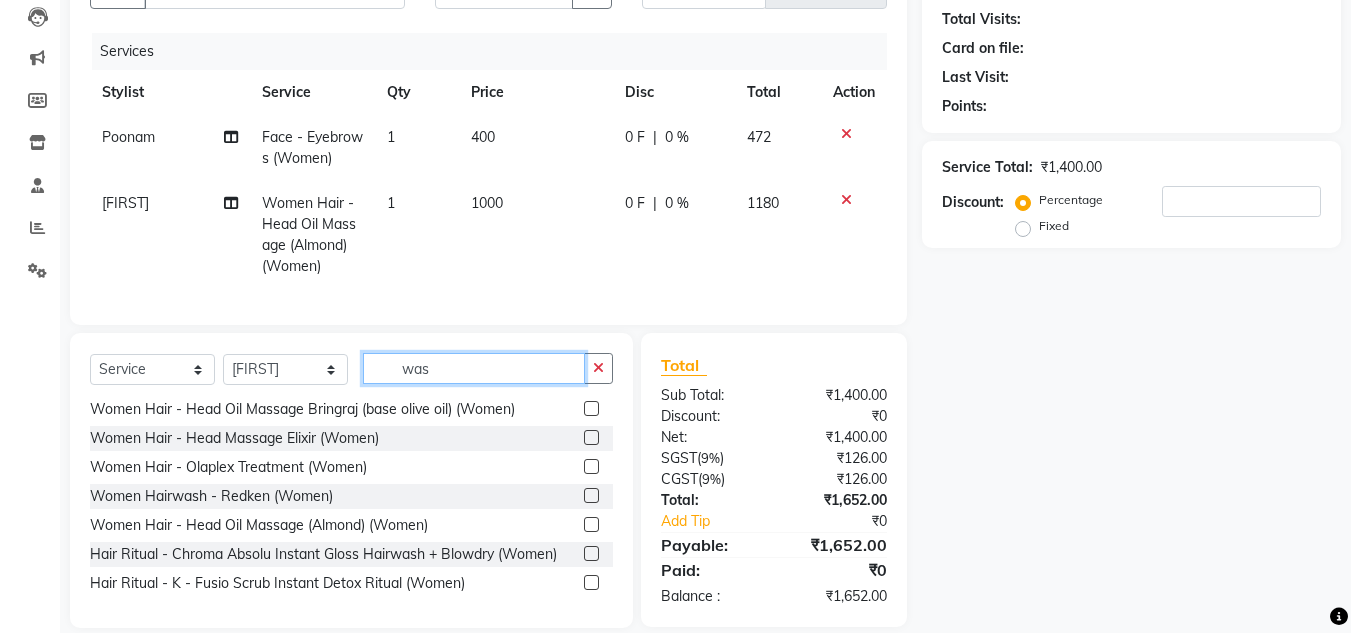 scroll, scrollTop: 0, scrollLeft: 0, axis: both 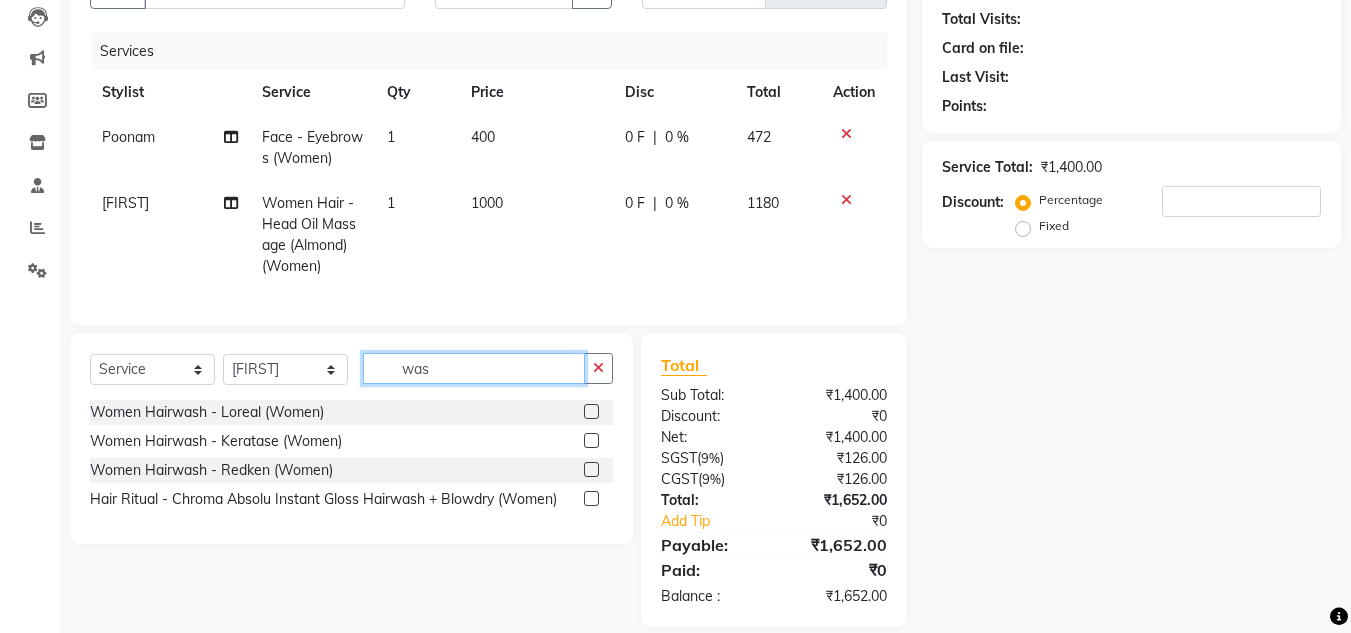 type on "was" 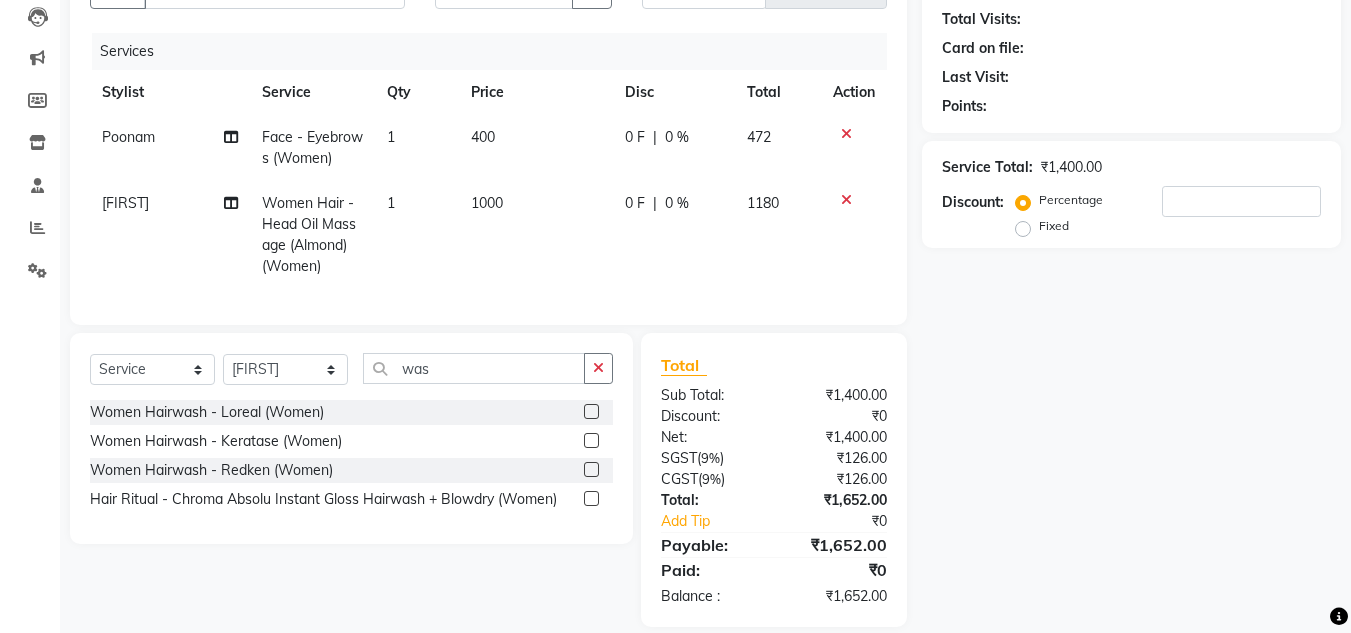 click 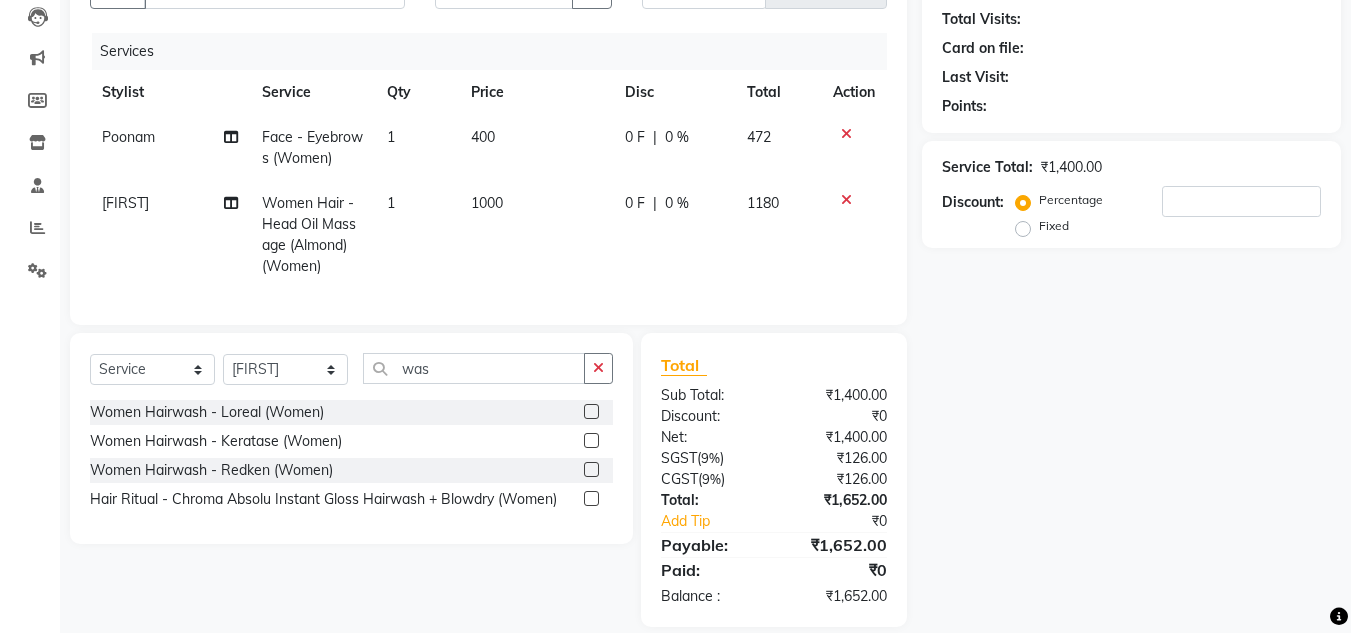 click at bounding box center [590, 412] 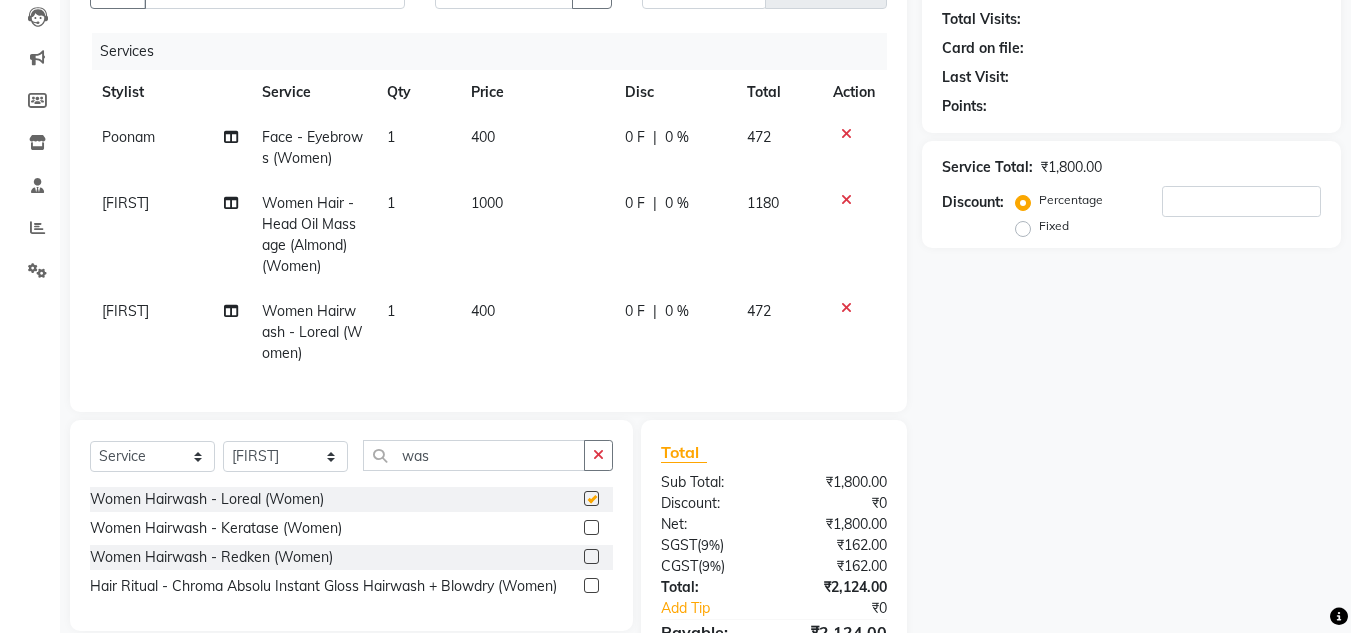 checkbox on "false" 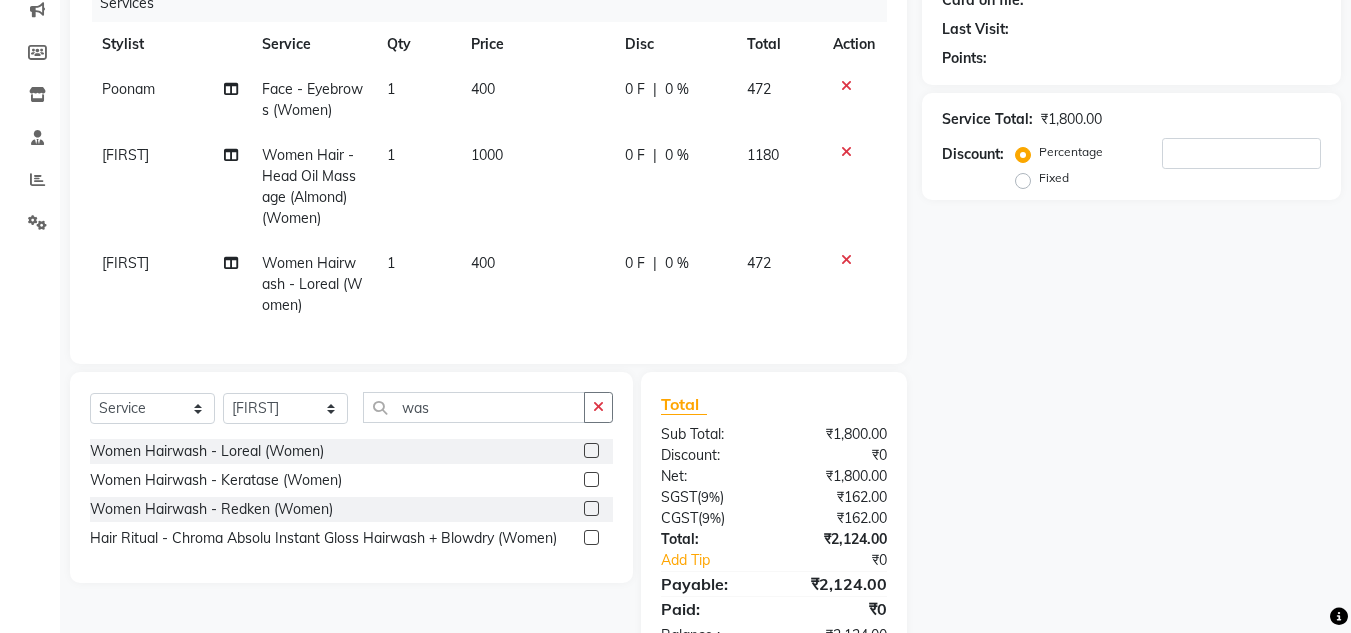 scroll, scrollTop: 264, scrollLeft: 0, axis: vertical 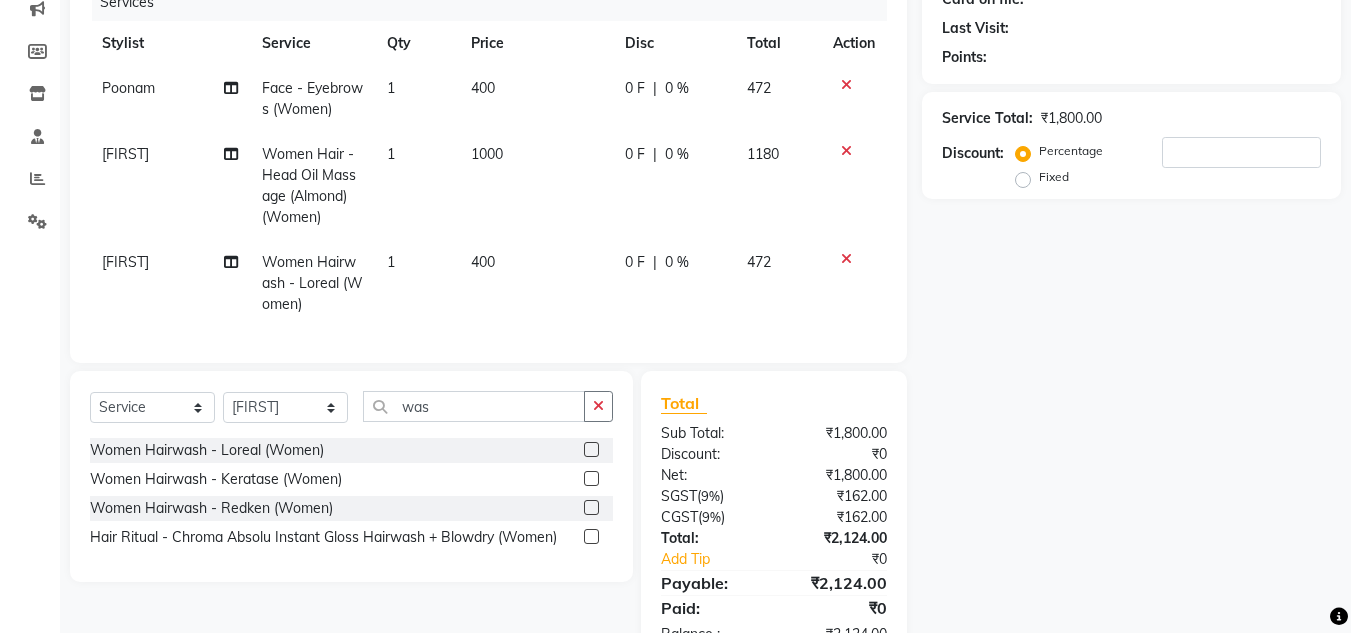 click on "1000" 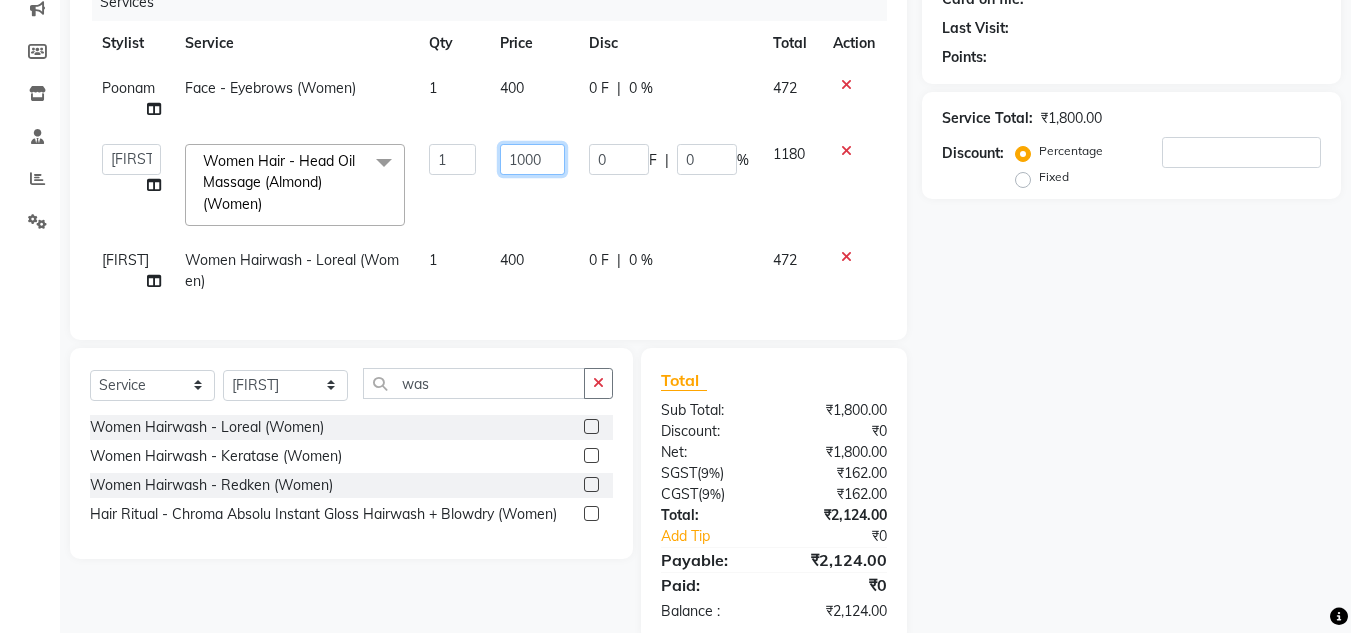 click on "1000" 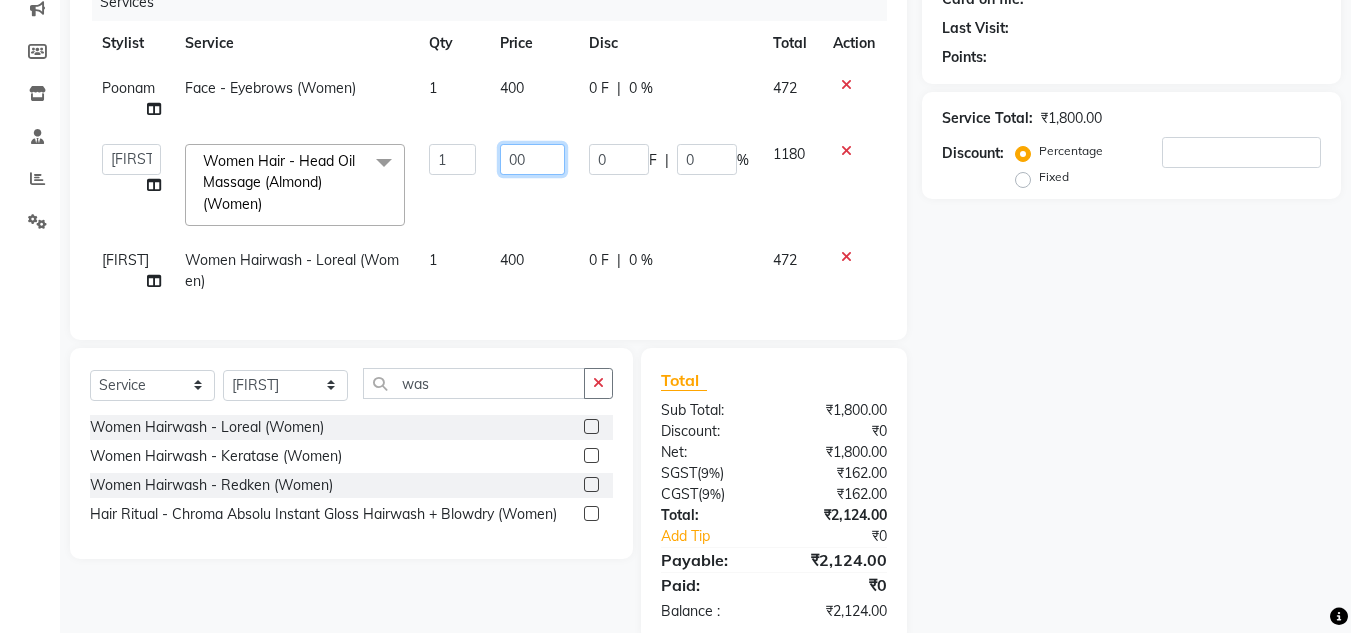 type on "600" 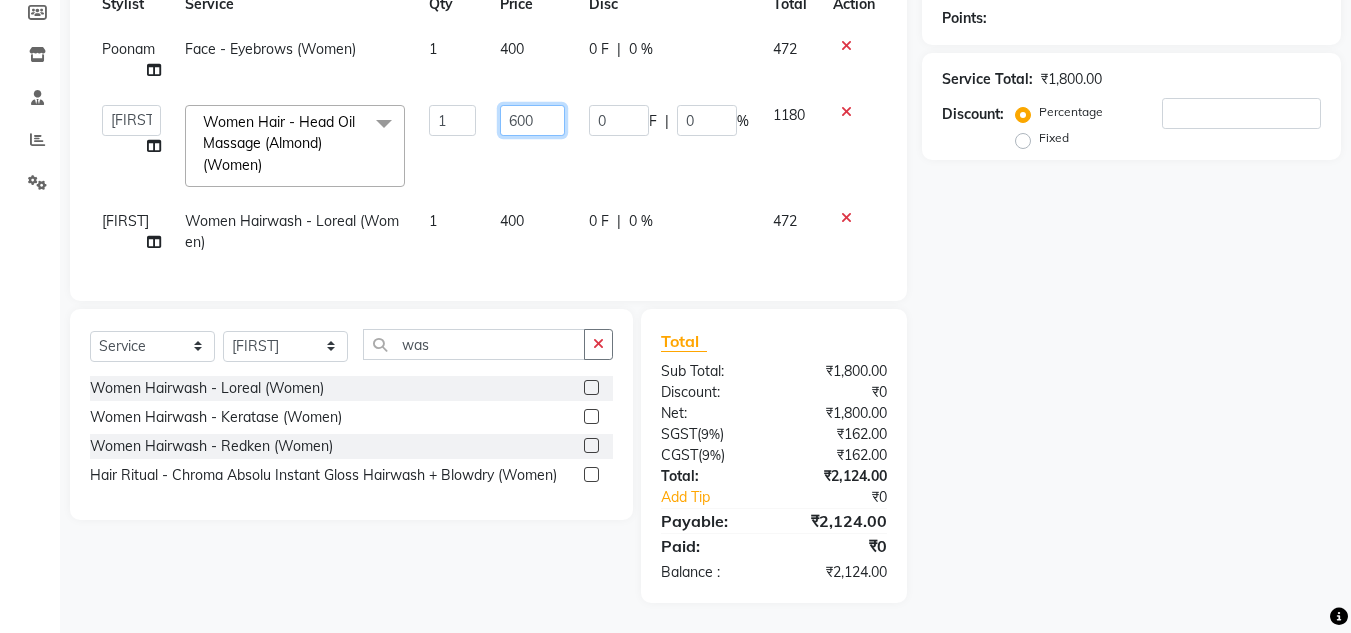 scroll, scrollTop: 318, scrollLeft: 0, axis: vertical 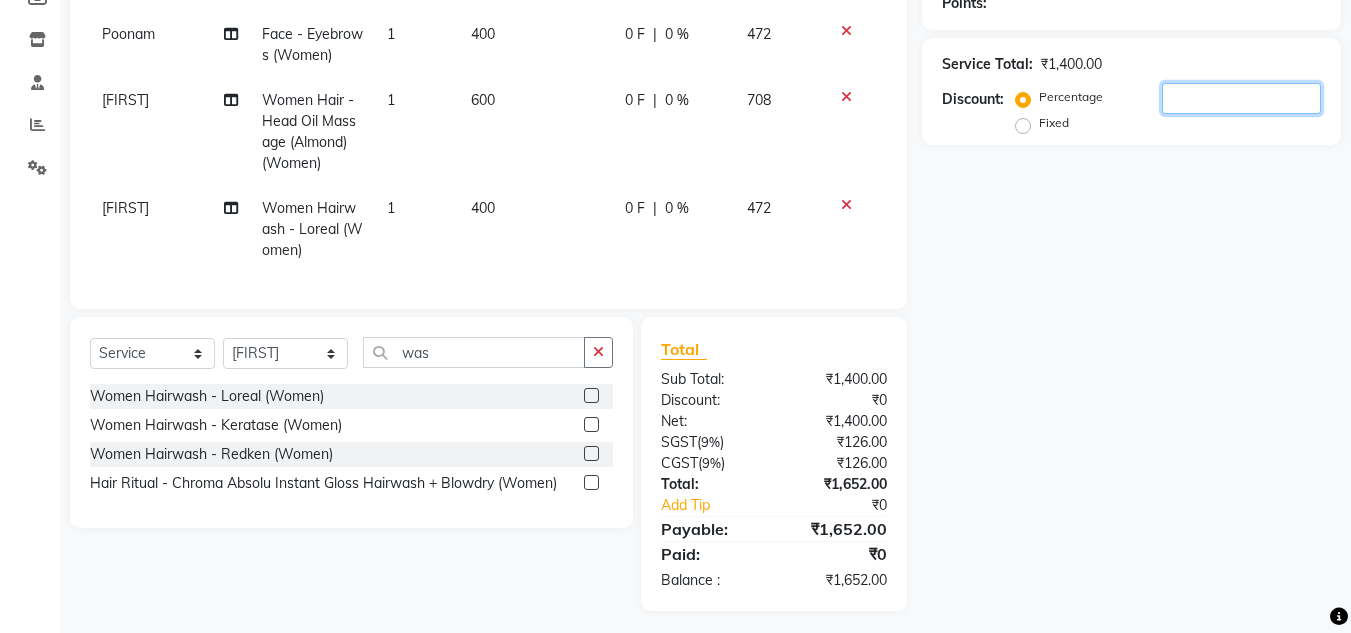 click 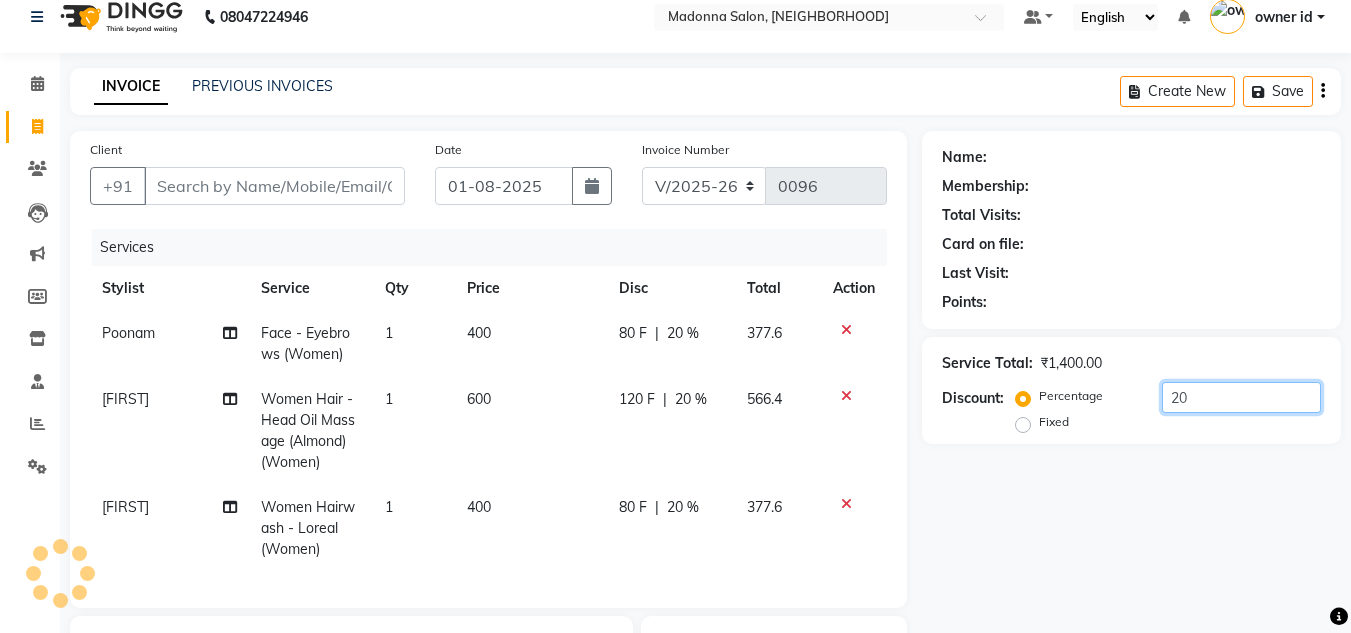 scroll, scrollTop: 0, scrollLeft: 0, axis: both 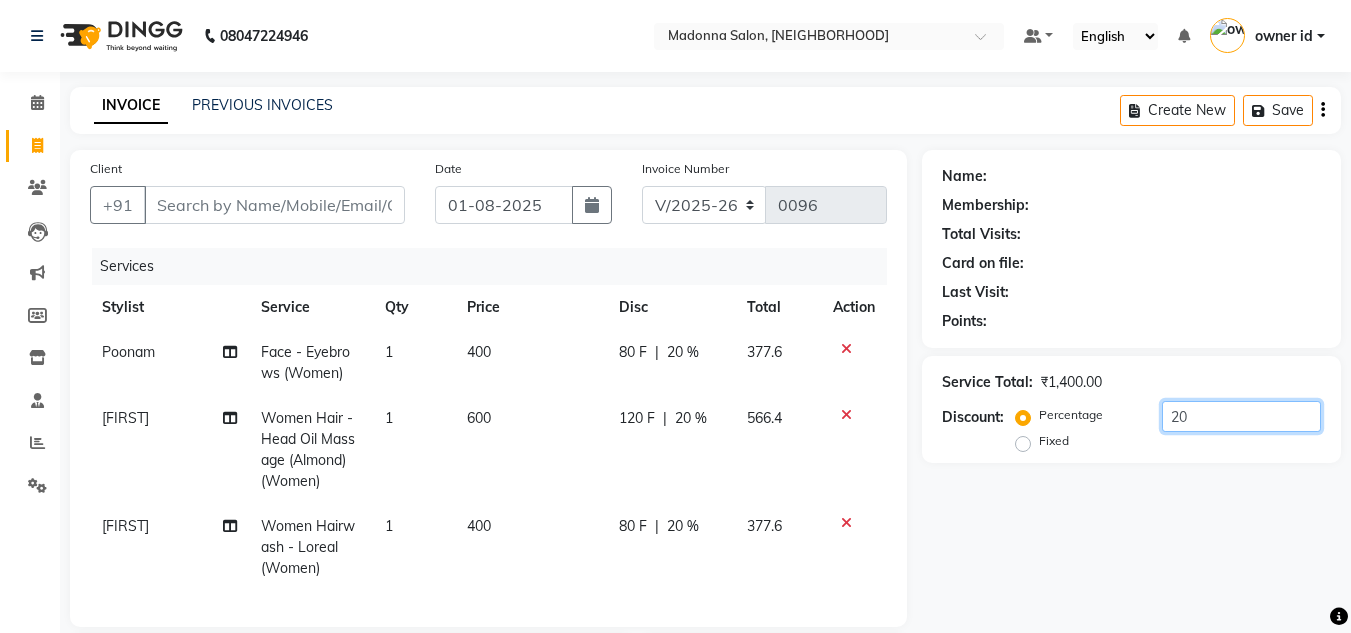 type on "20" 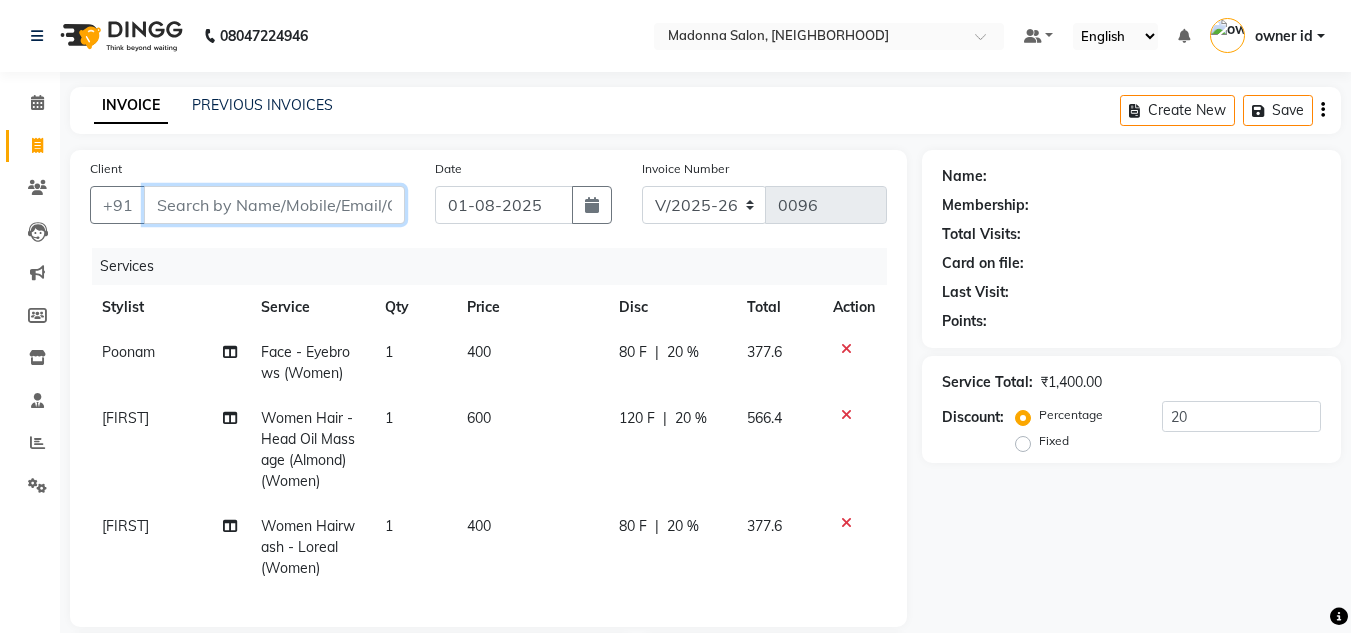 click on "Client" at bounding box center (274, 205) 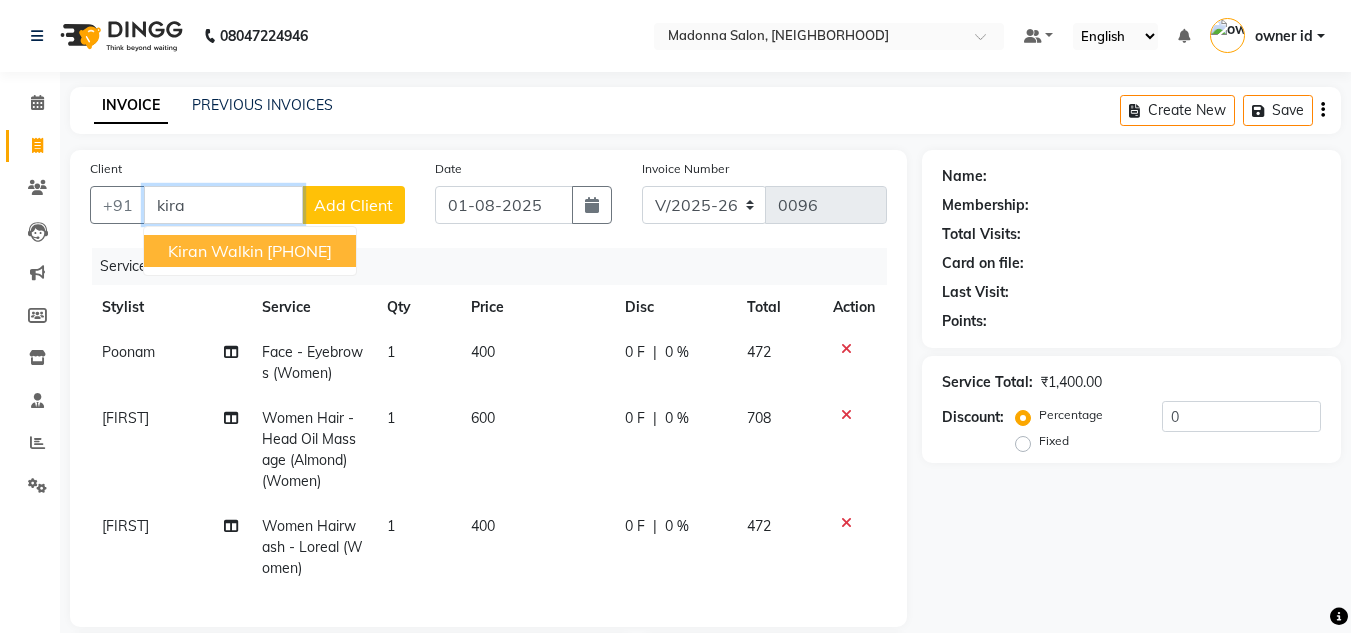 click on "Kiran Walkin" at bounding box center [215, 251] 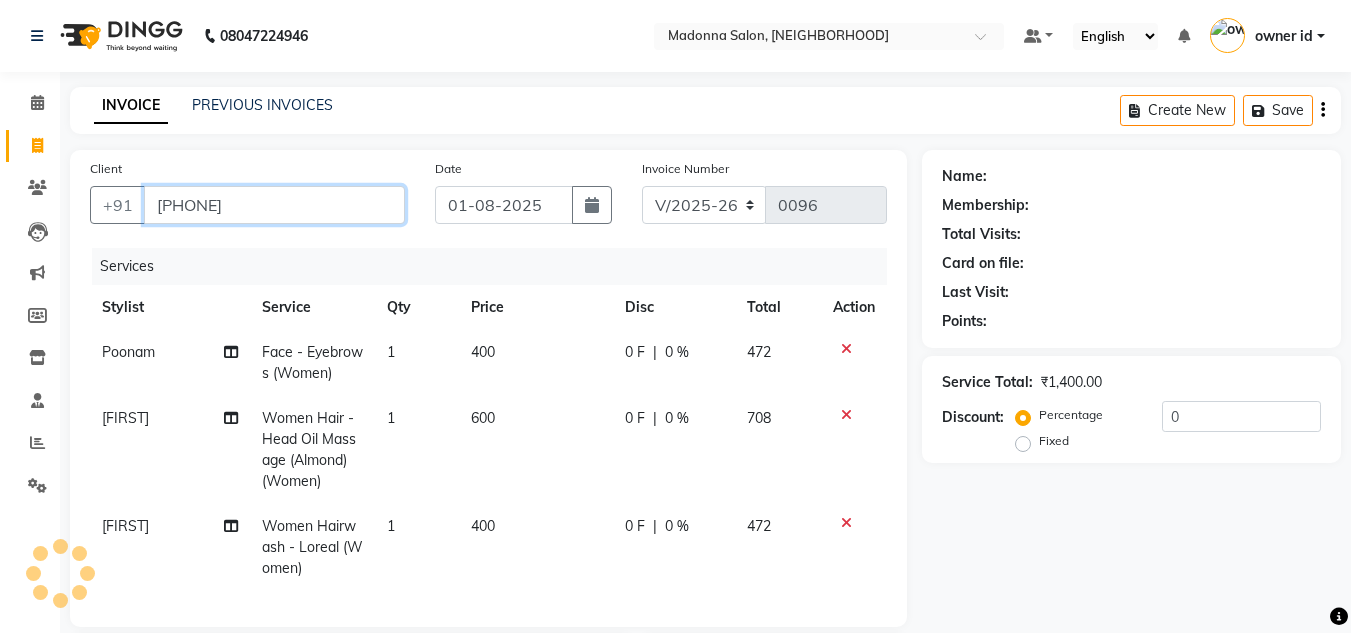 type on "[PHONE]" 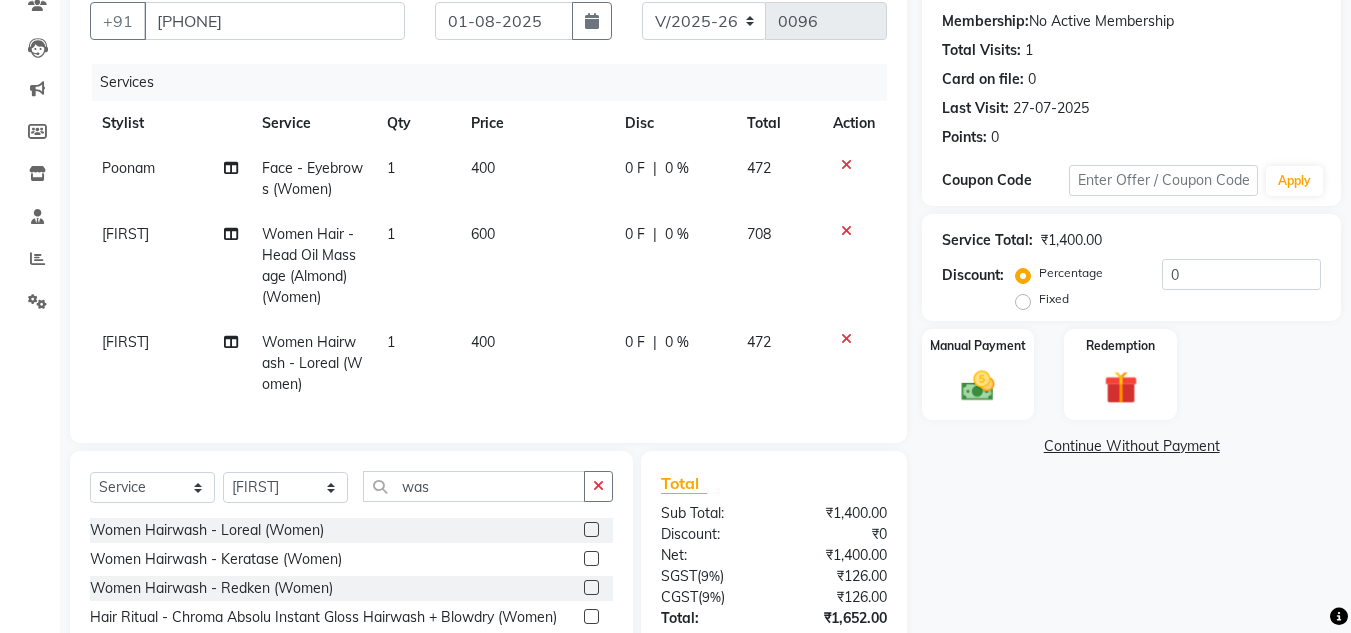 scroll, scrollTop: 186, scrollLeft: 0, axis: vertical 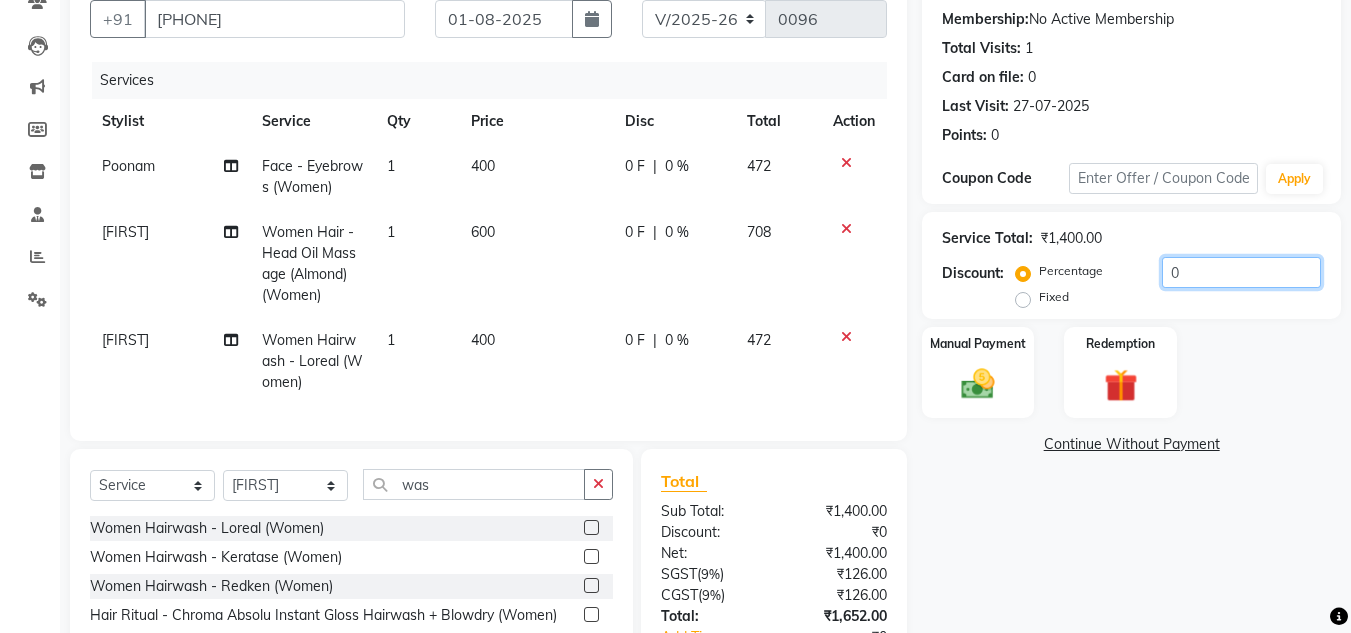 click on "0" 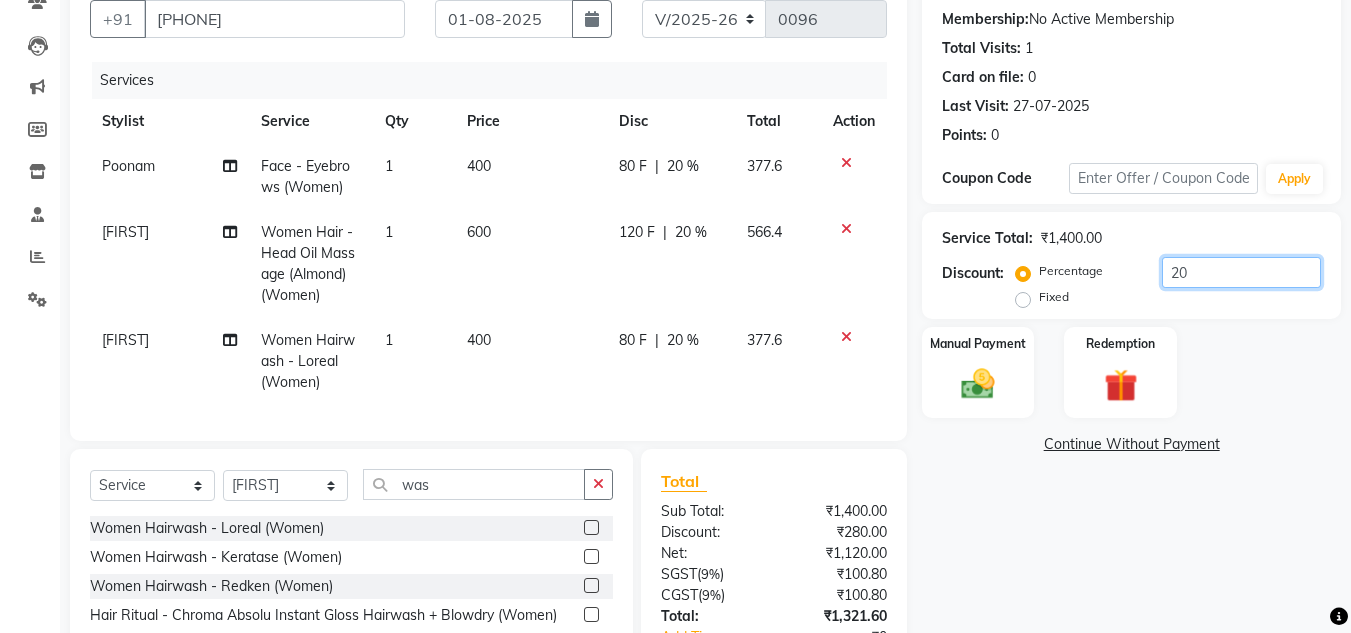 type on "20" 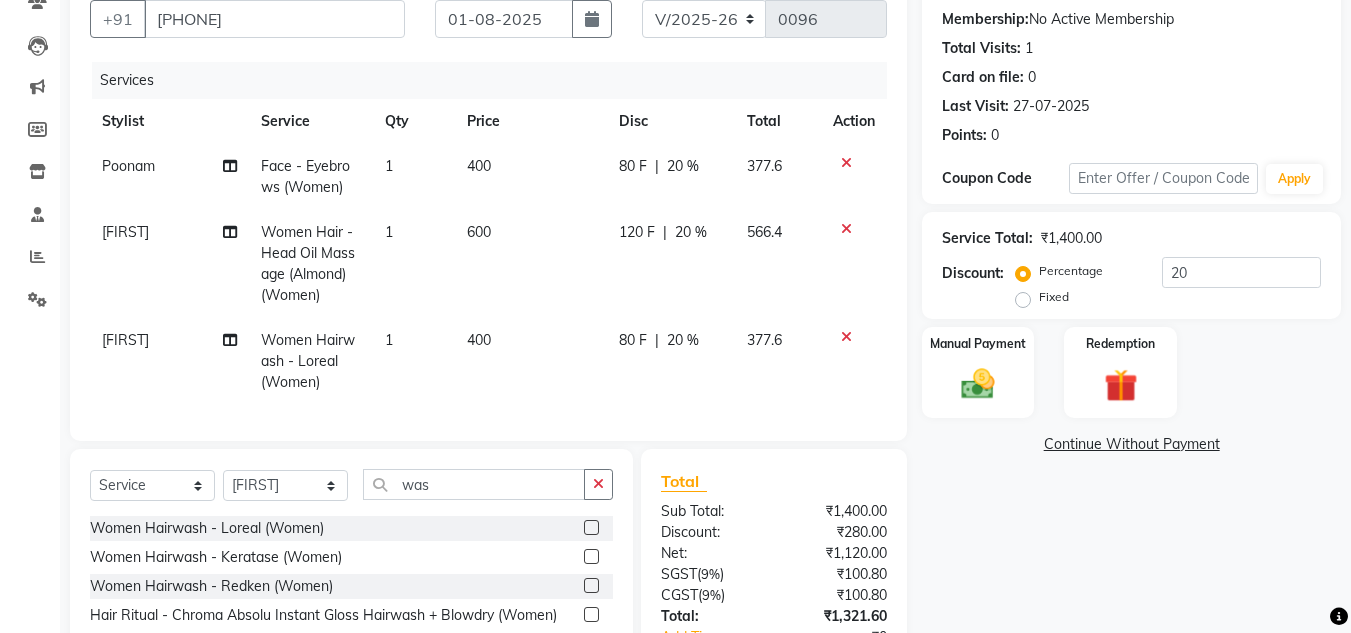 click on "Manual Payment Redemption" 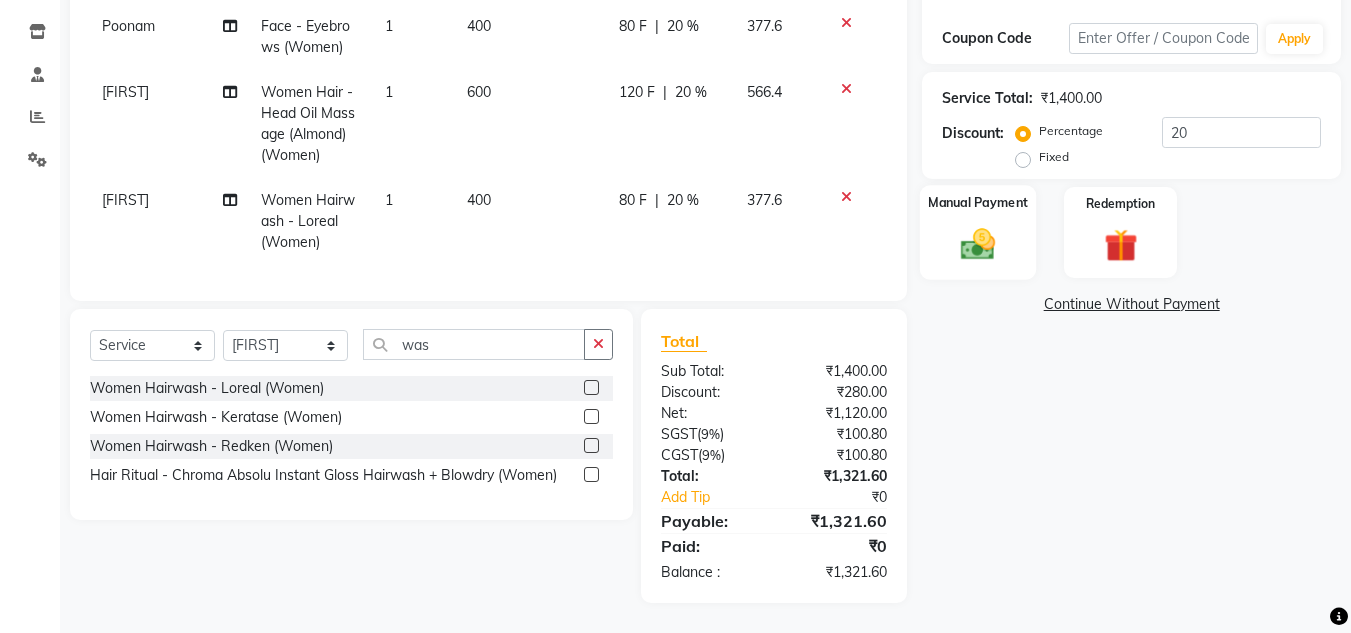 click on "Manual Payment" 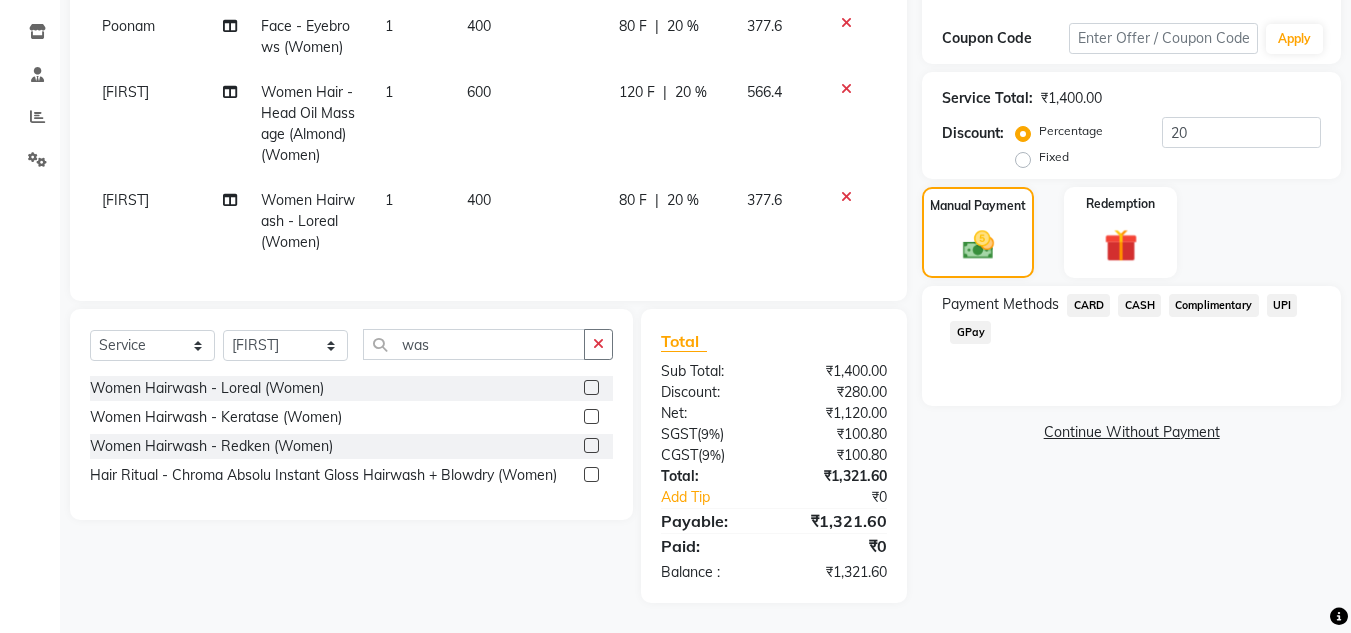 click on "UPI" 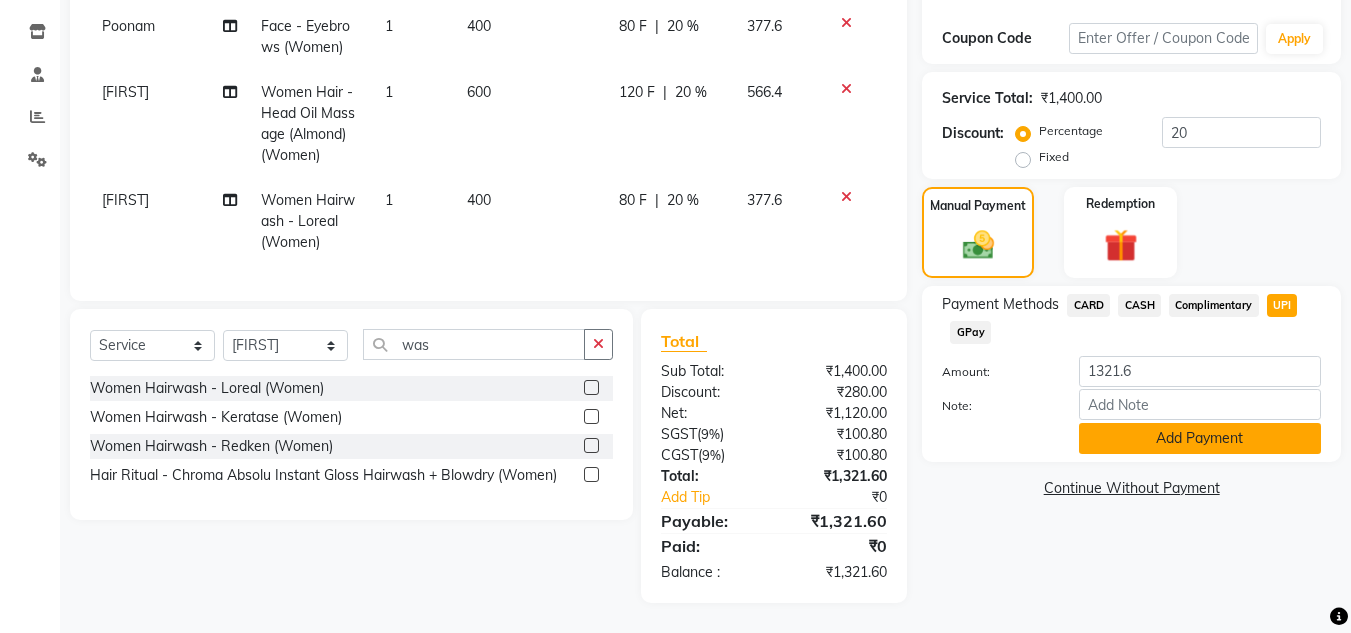 click on "Add Payment" 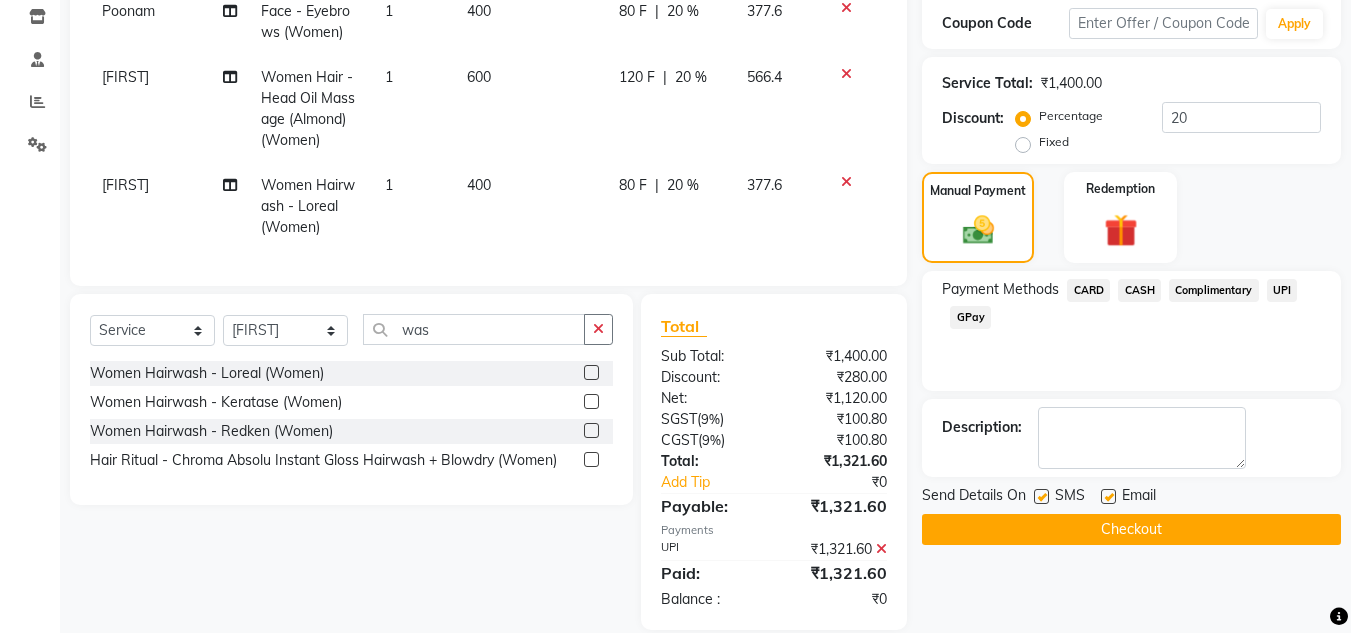 click on "Checkout" 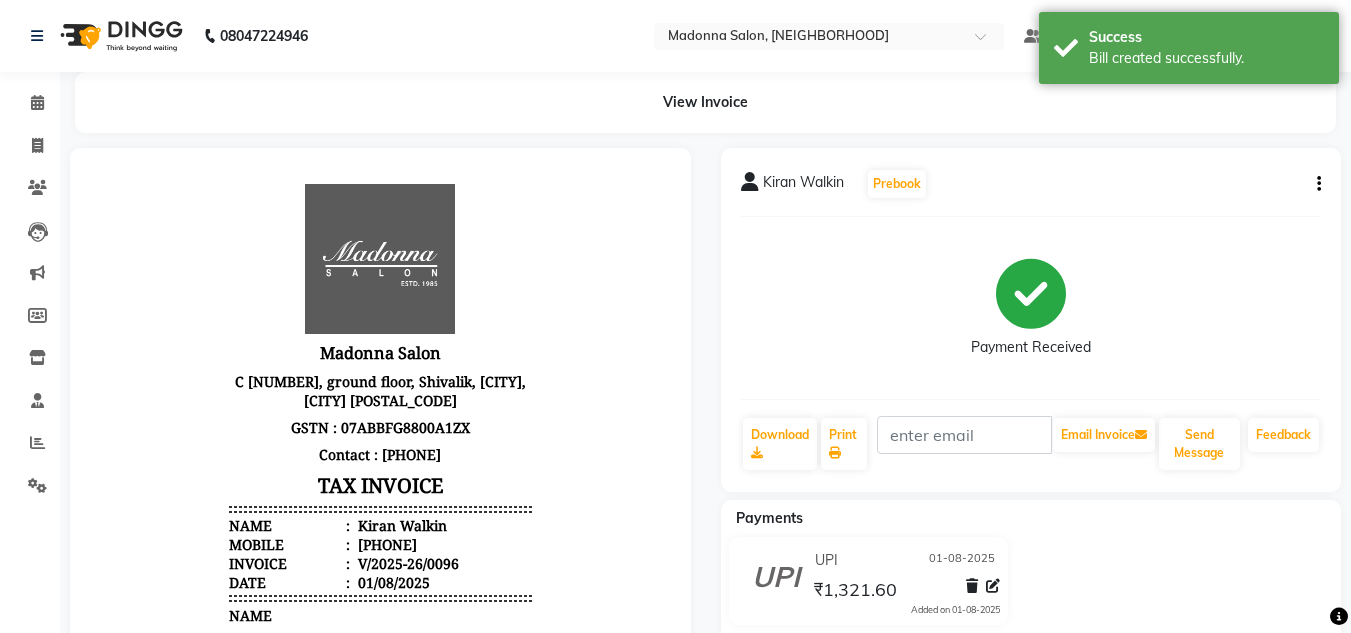 scroll, scrollTop: 0, scrollLeft: 0, axis: both 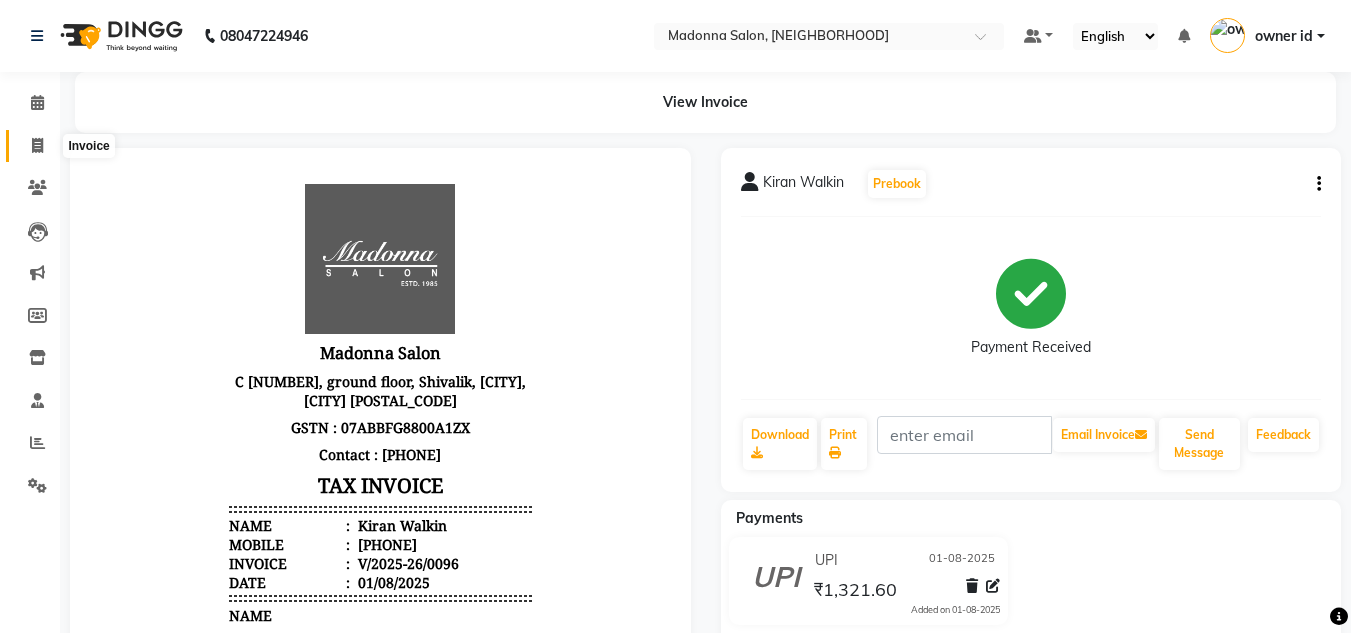 click 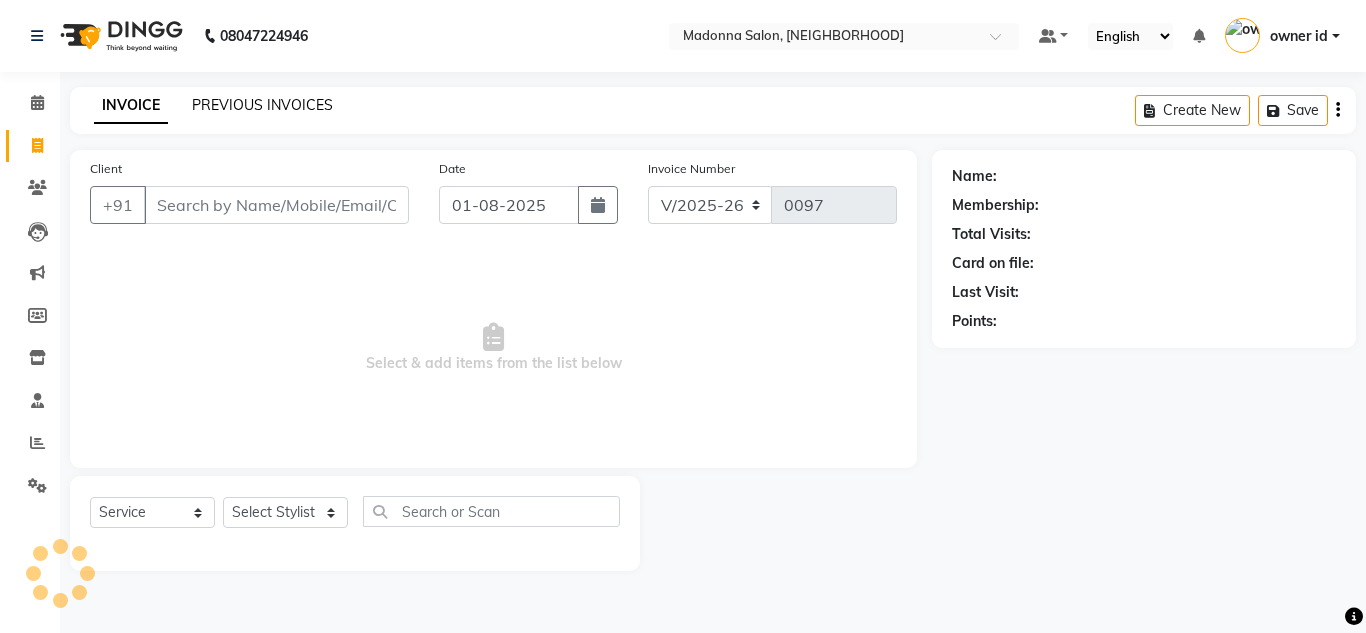 click on "PREVIOUS INVOICES" 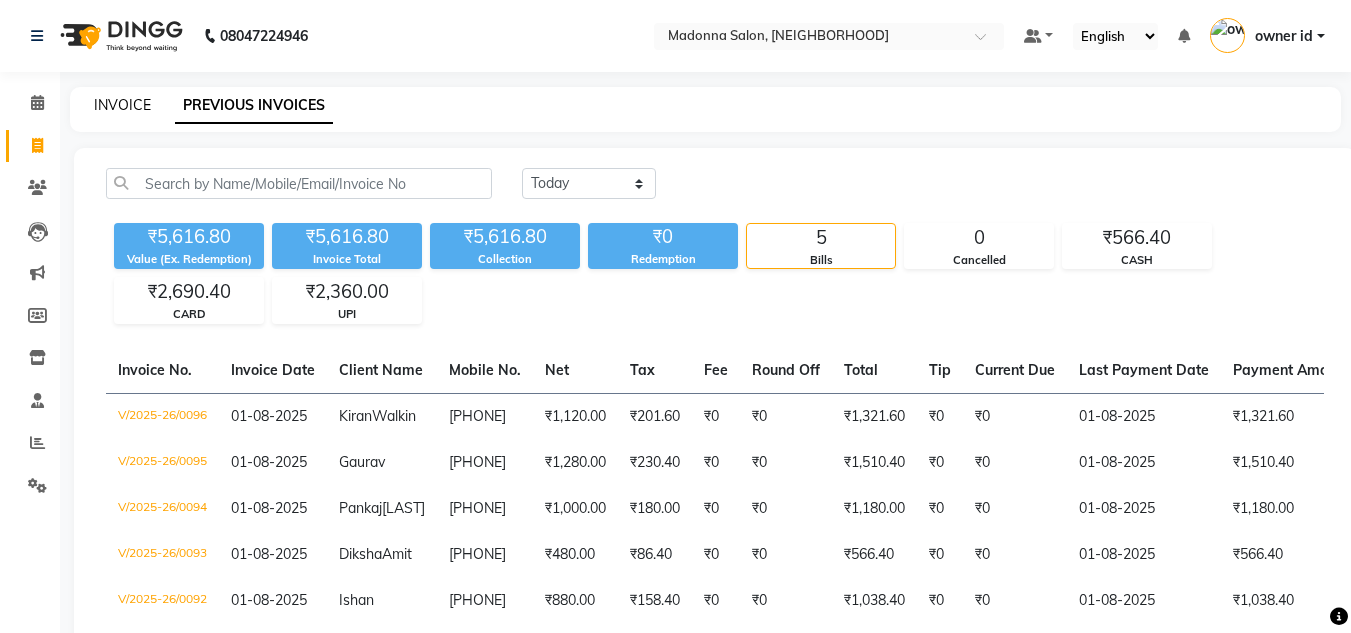 click on "INVOICE" 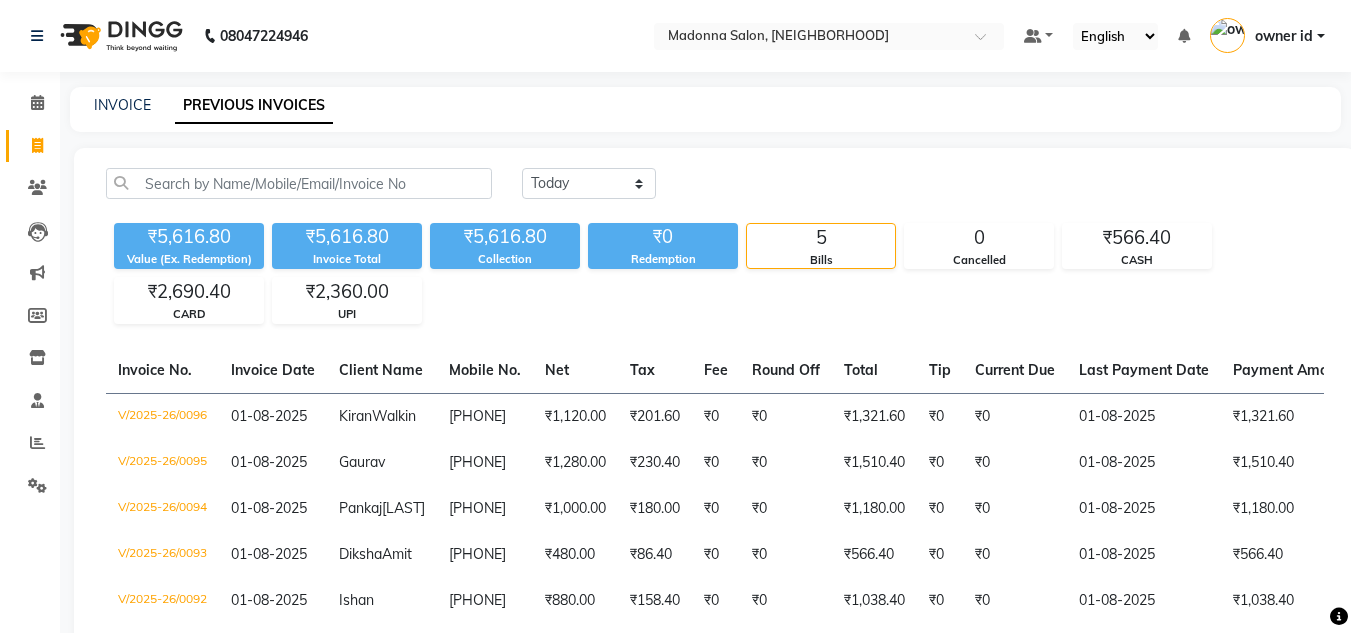 select on "8641" 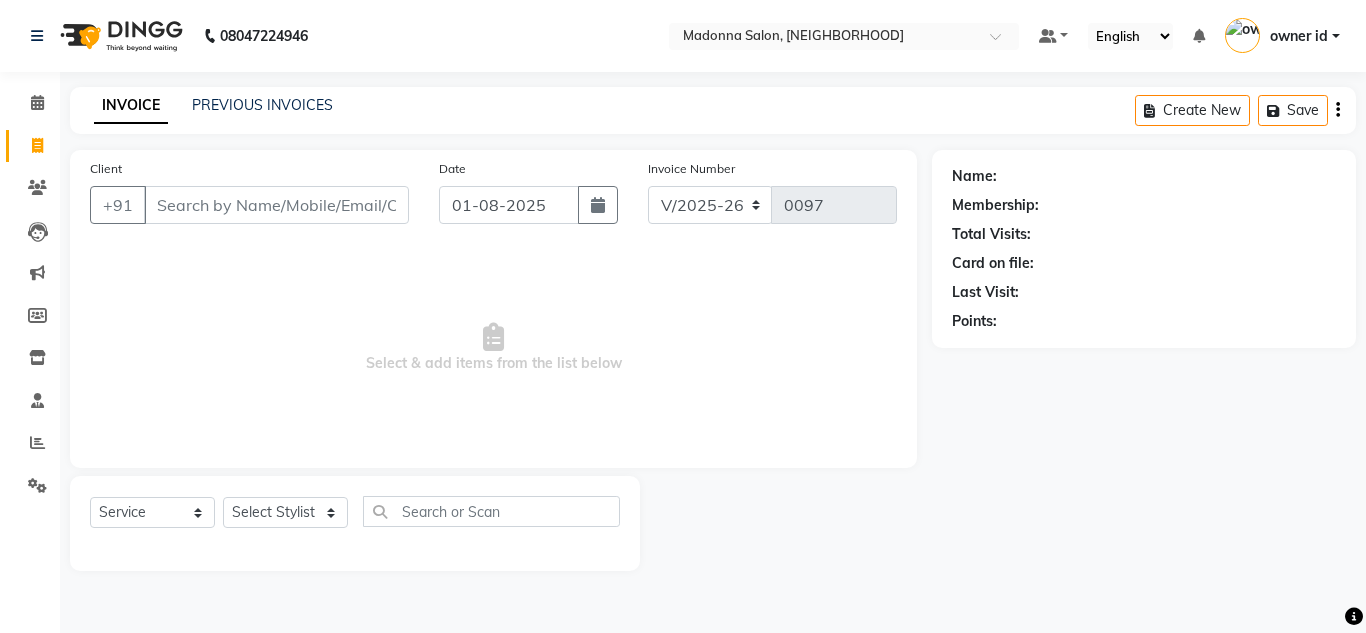 click 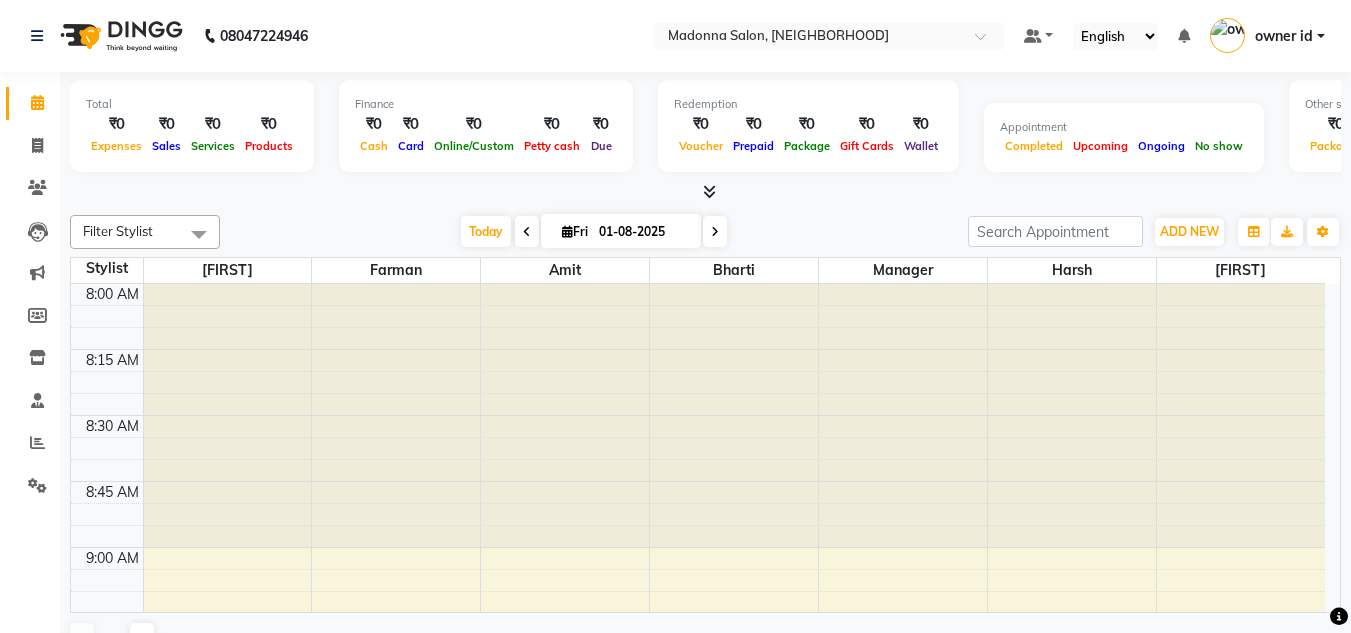scroll, scrollTop: 1321, scrollLeft: 0, axis: vertical 